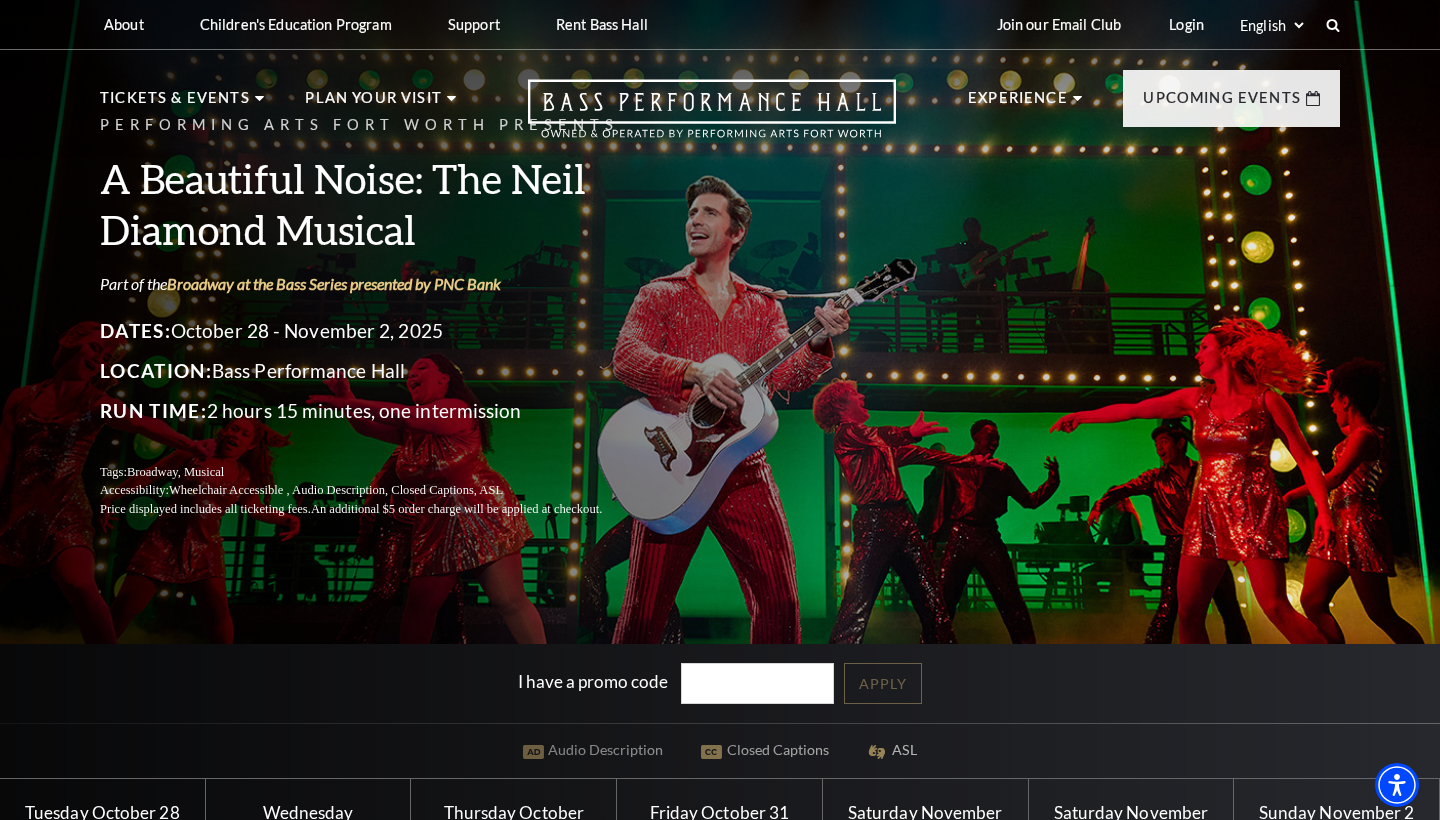 scroll, scrollTop: 0, scrollLeft: 0, axis: both 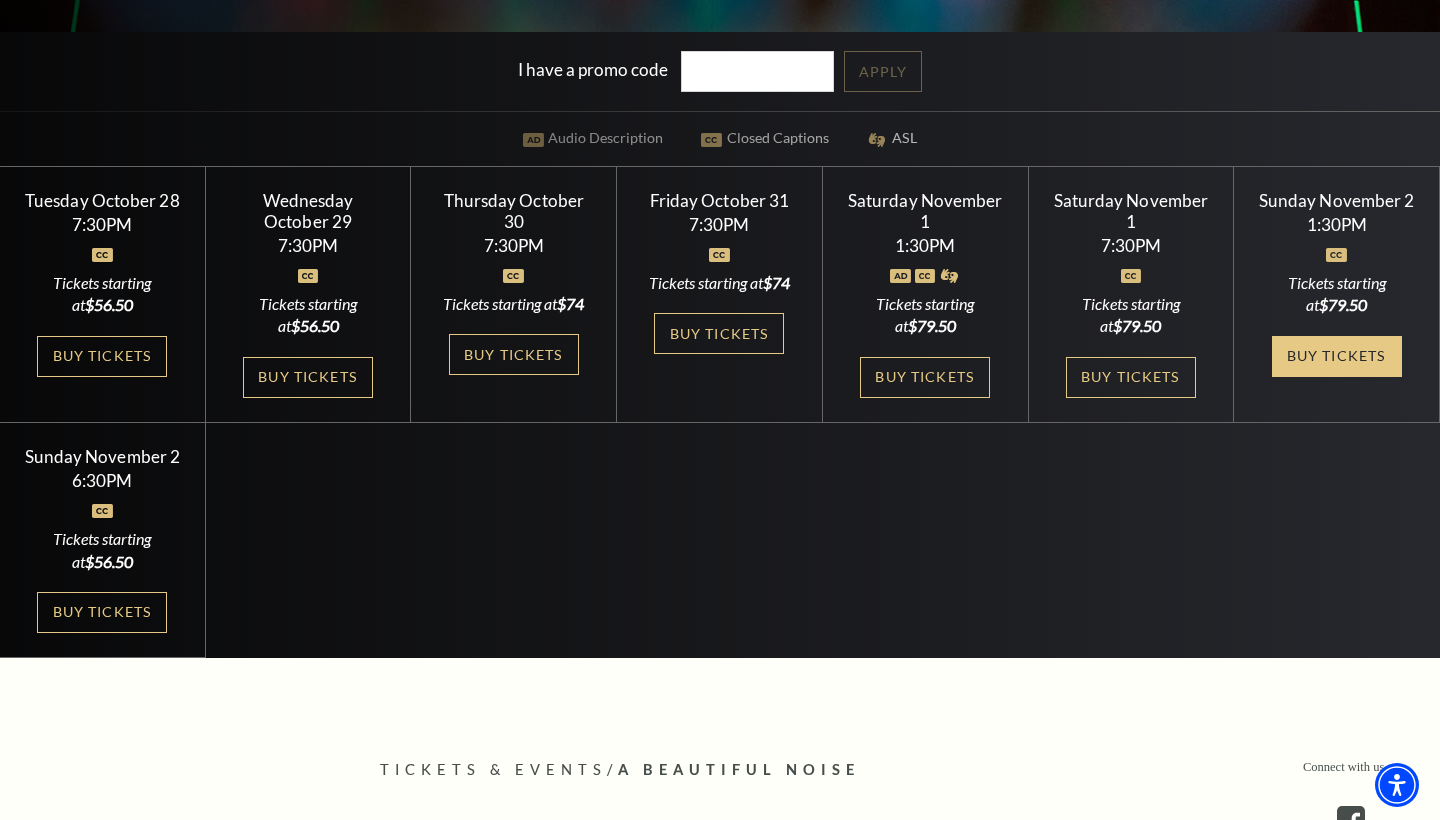click on "Buy Tickets" at bounding box center (1337, 356) 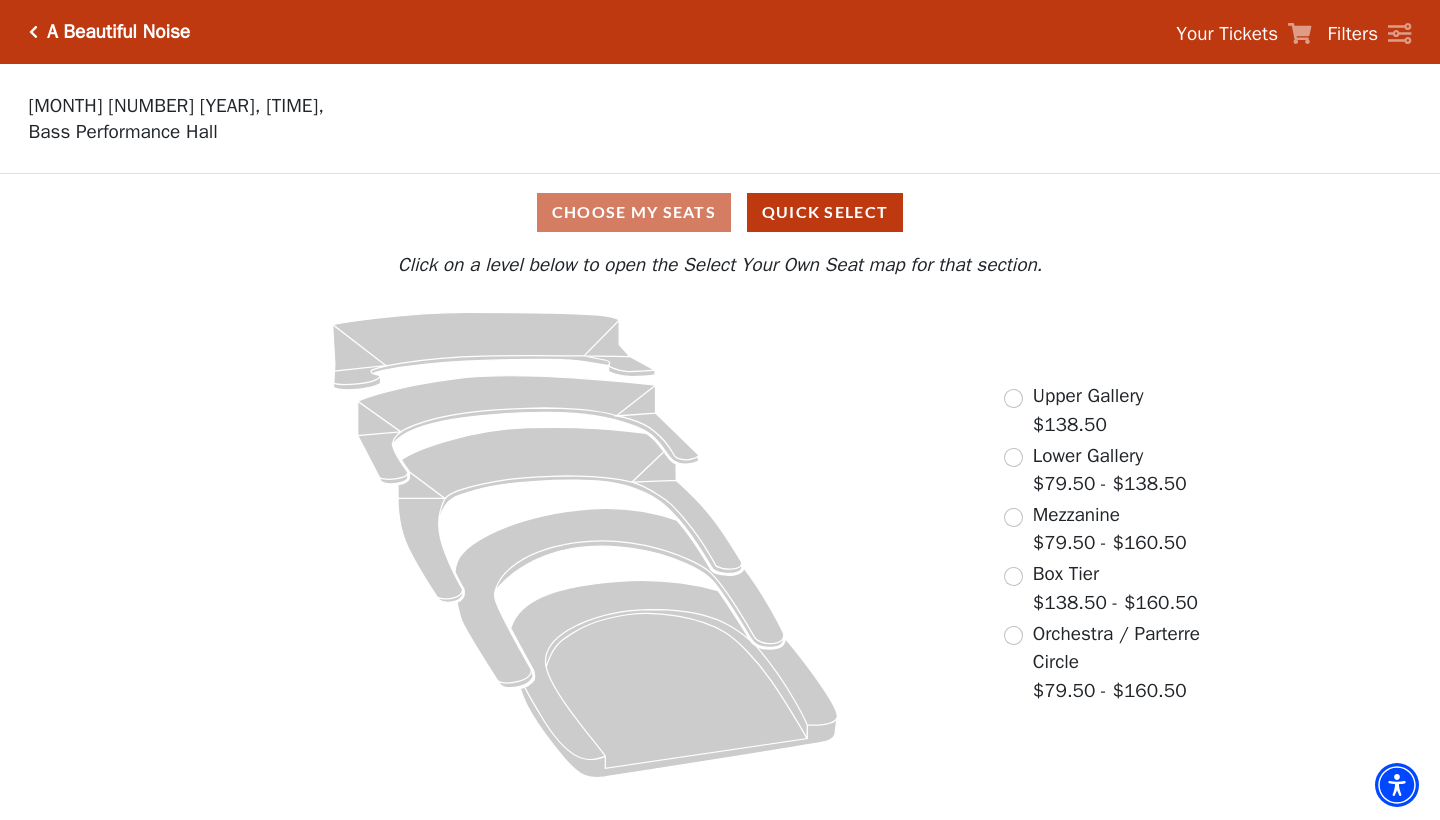 scroll, scrollTop: 0, scrollLeft: 0, axis: both 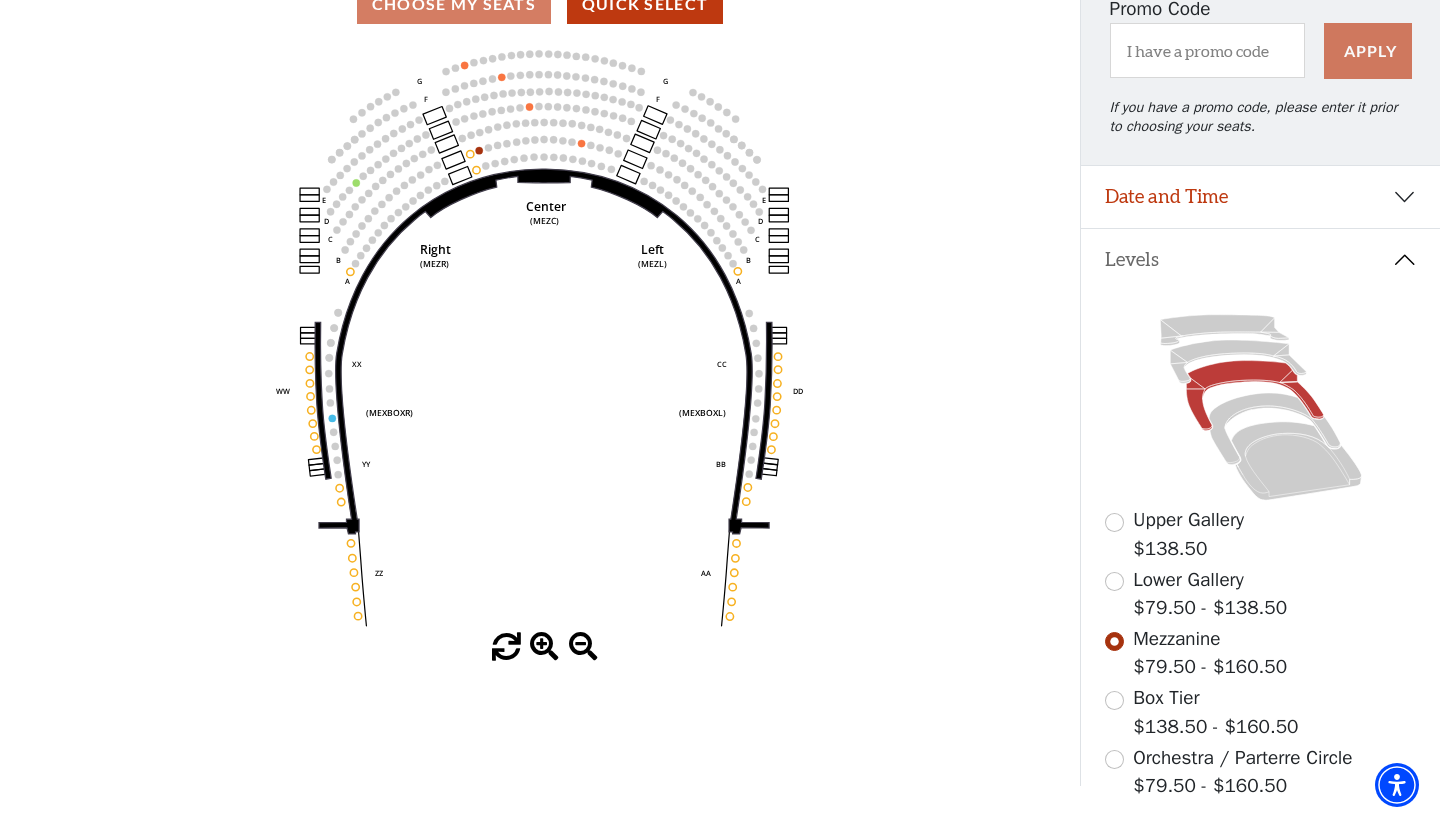 click on "Date and Time" at bounding box center (1260, 197) 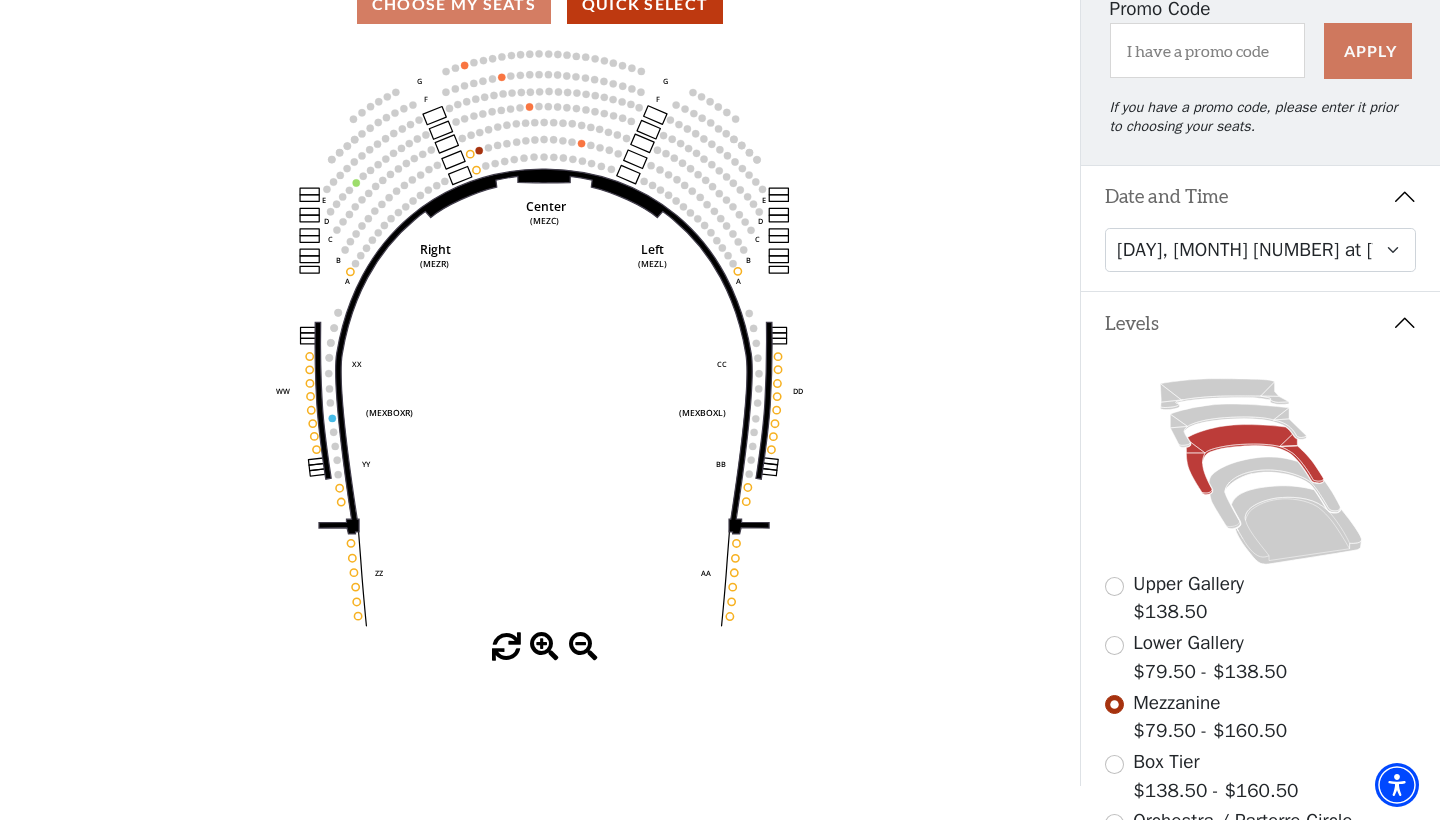 click on "Date and Time" at bounding box center [1260, 197] 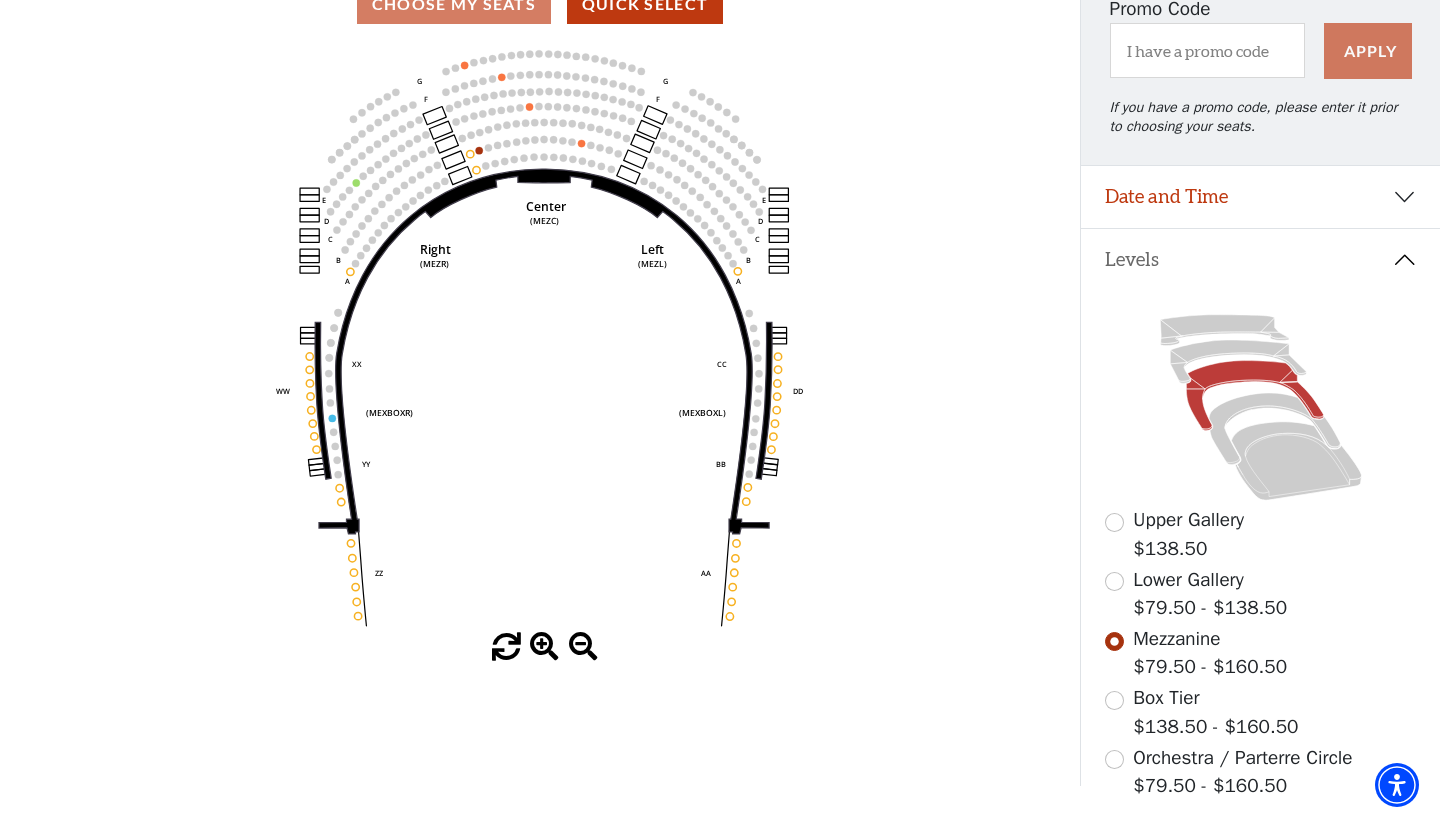 click at bounding box center (1114, 581) 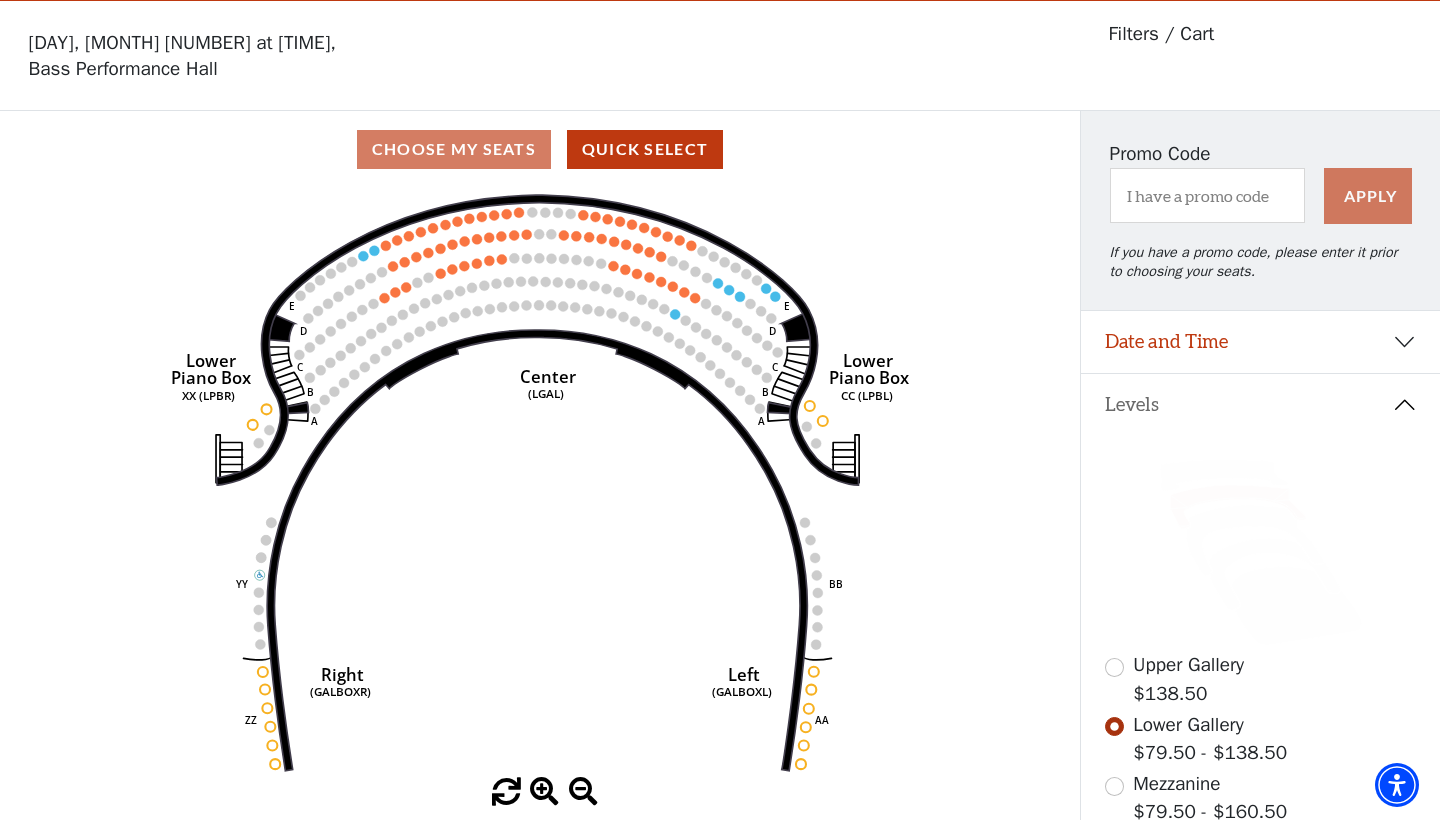 scroll, scrollTop: 72, scrollLeft: 0, axis: vertical 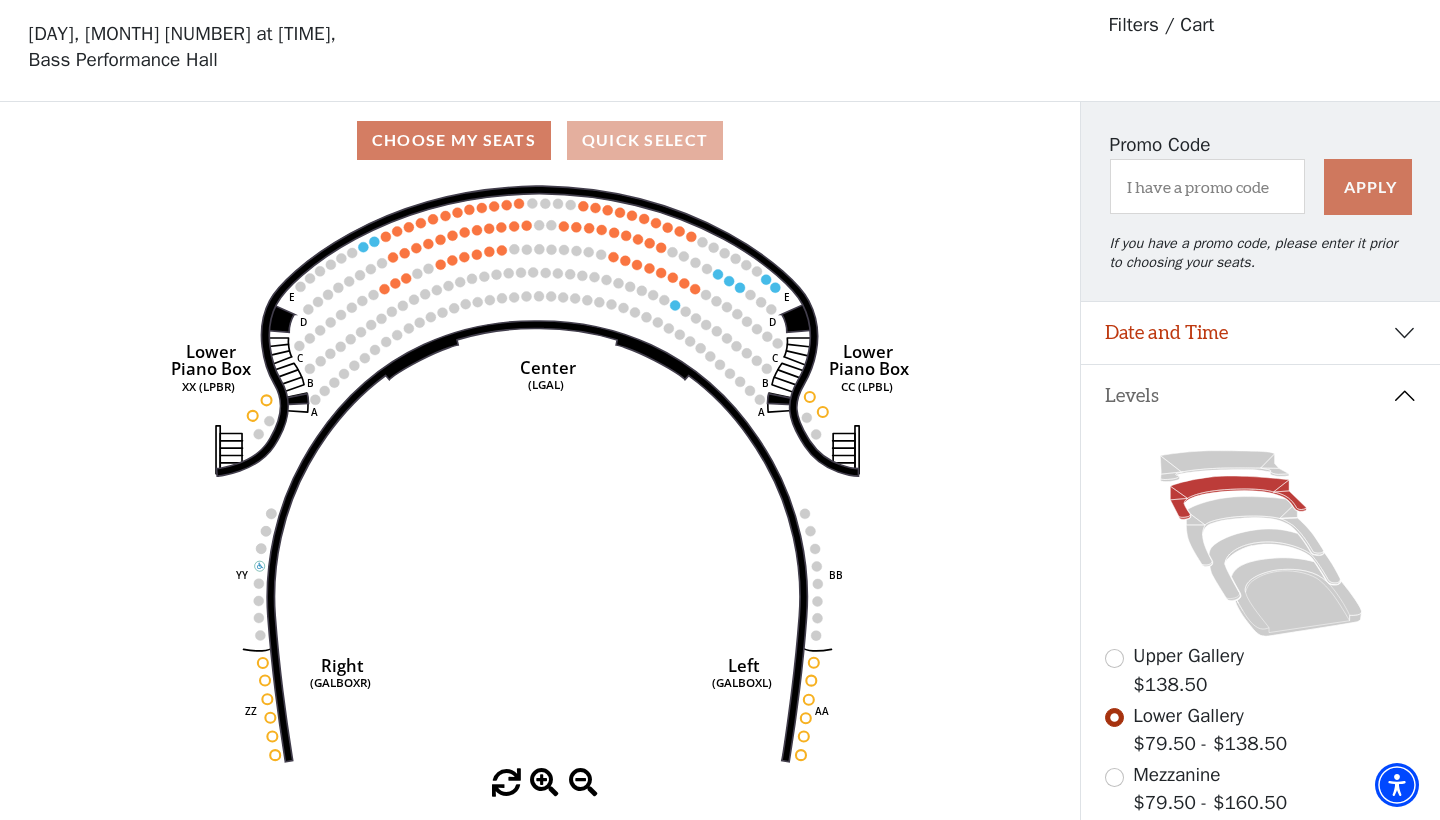 click on "Quick Select" at bounding box center [645, 140] 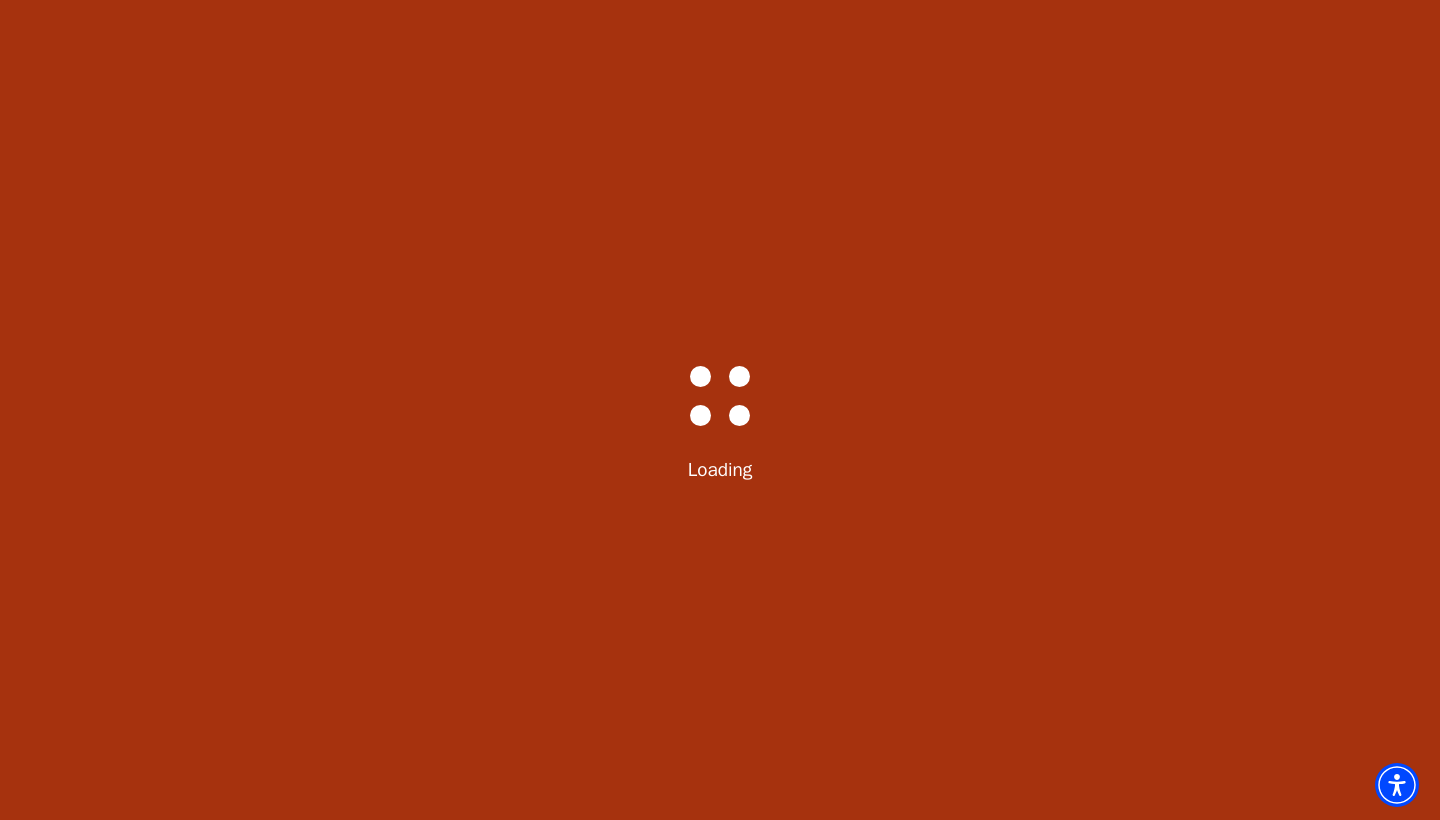scroll, scrollTop: 0, scrollLeft: 0, axis: both 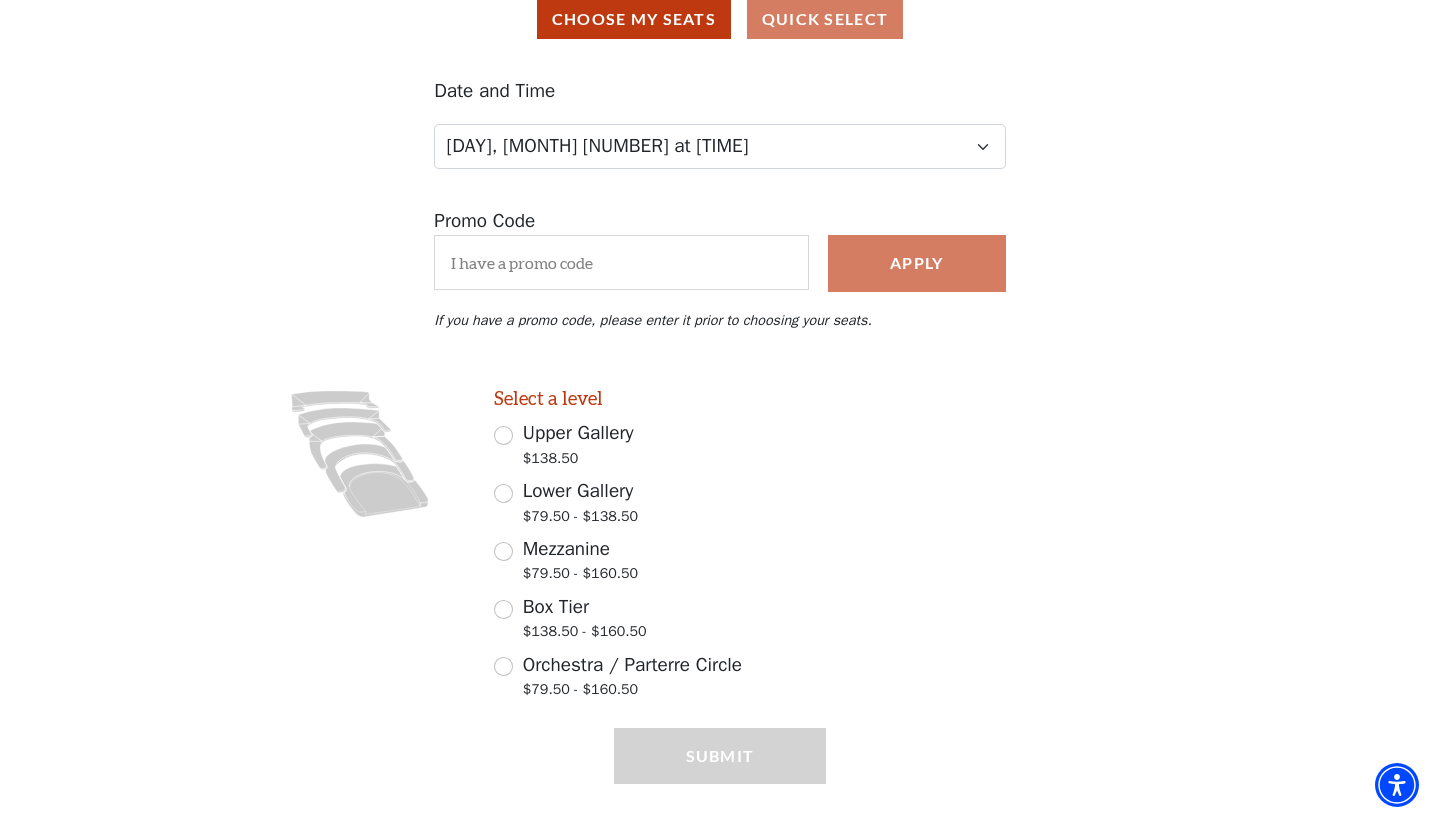 click on "Mezzanine     $79.50 - $160.50" at bounding box center [503, 551] 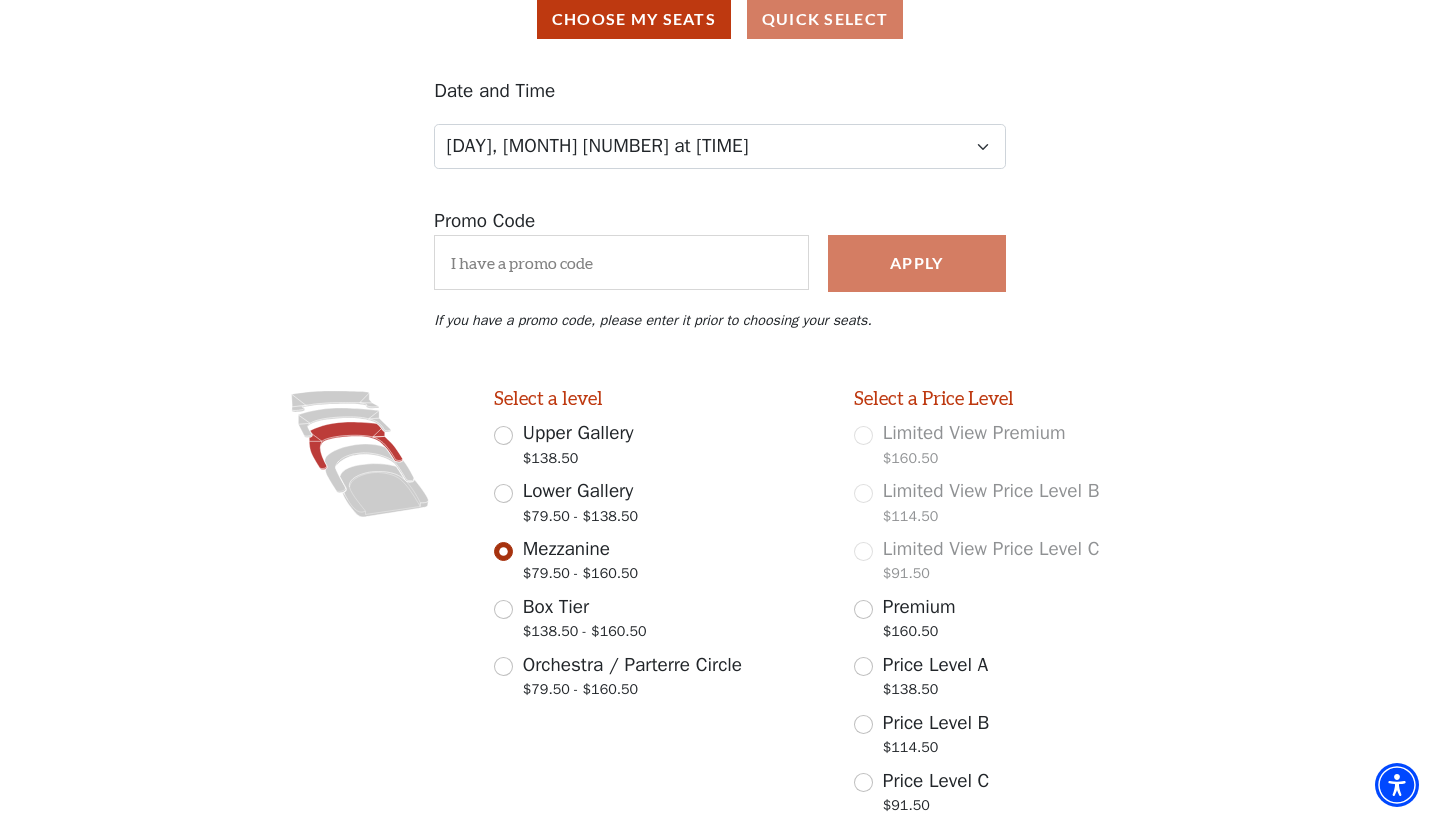 scroll, scrollTop: 388, scrollLeft: 0, axis: vertical 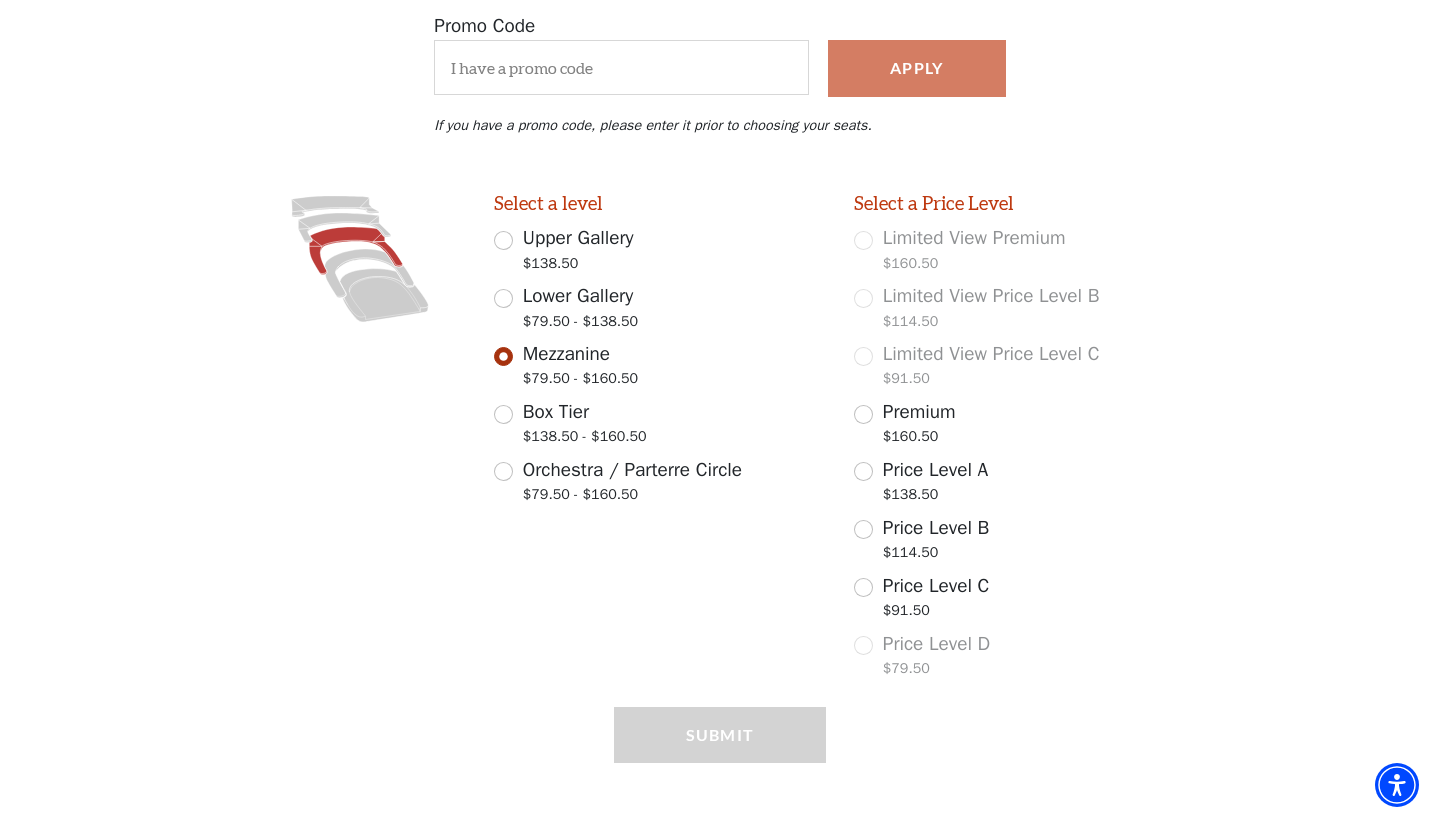 click on "Orchestra / Parterre Circle     $79.50 - $160.50" at bounding box center [503, 471] 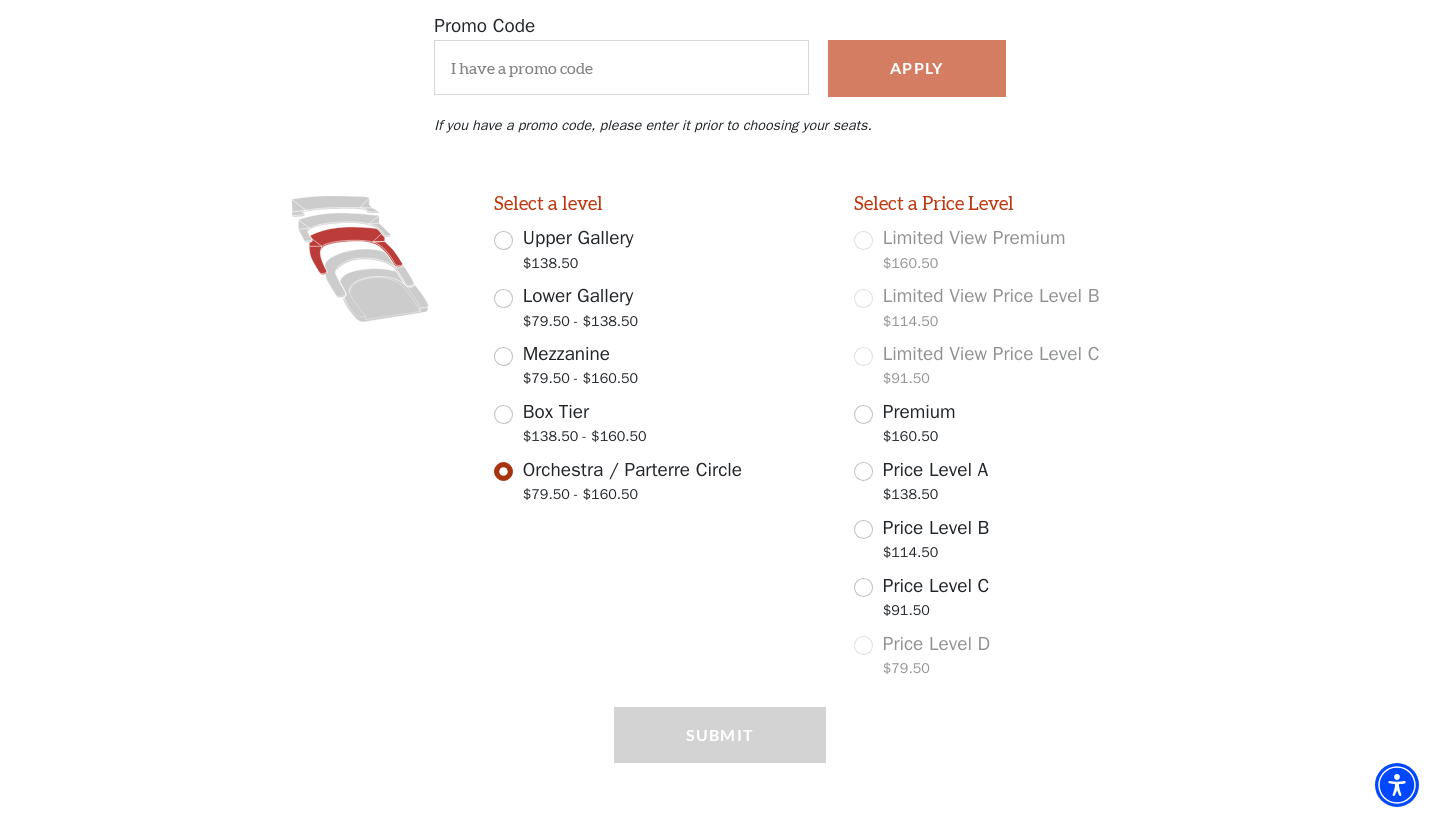 scroll, scrollTop: 331, scrollLeft: 0, axis: vertical 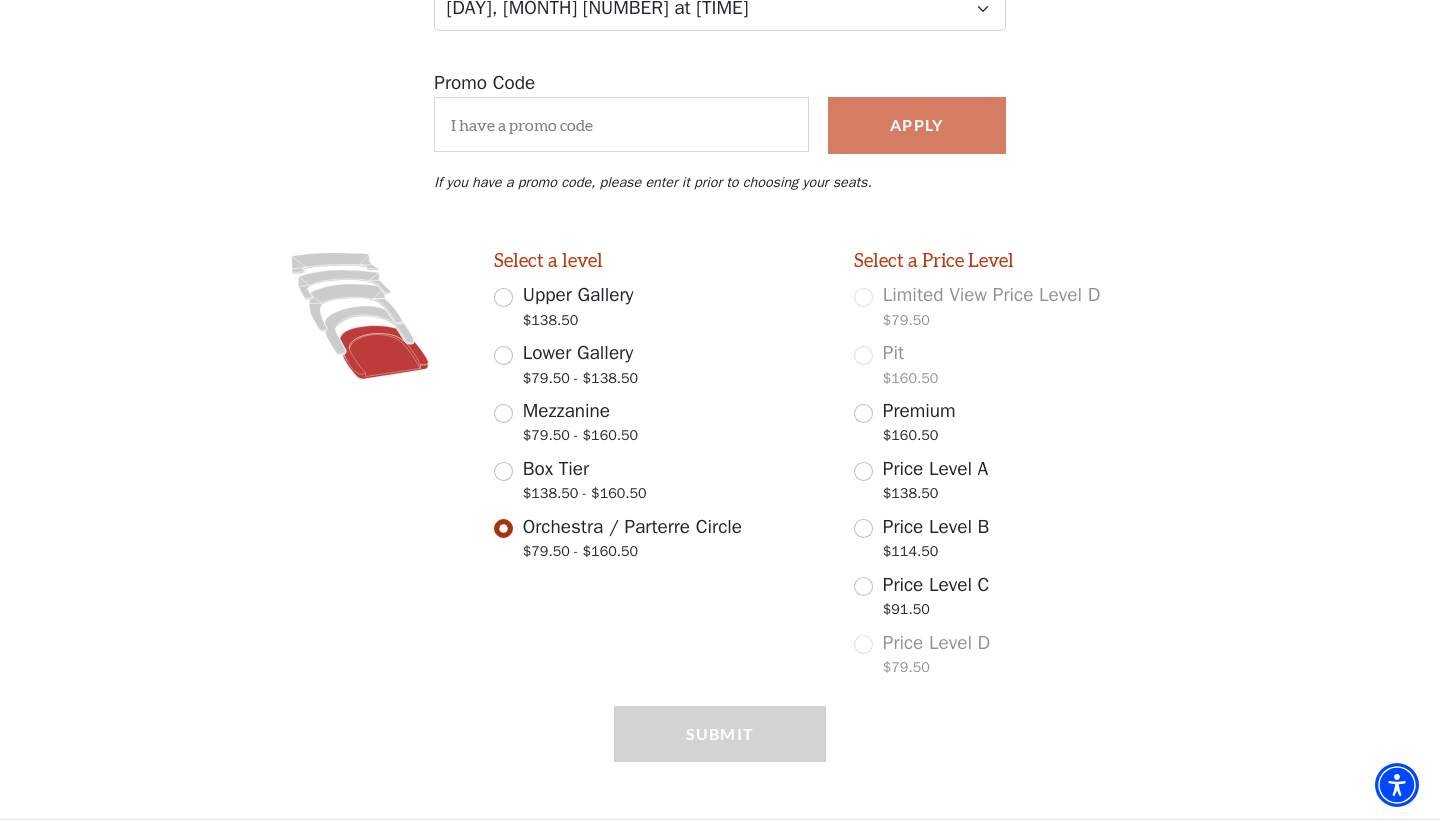 click on "Upper Gallery     $138.50" at bounding box center [503, 297] 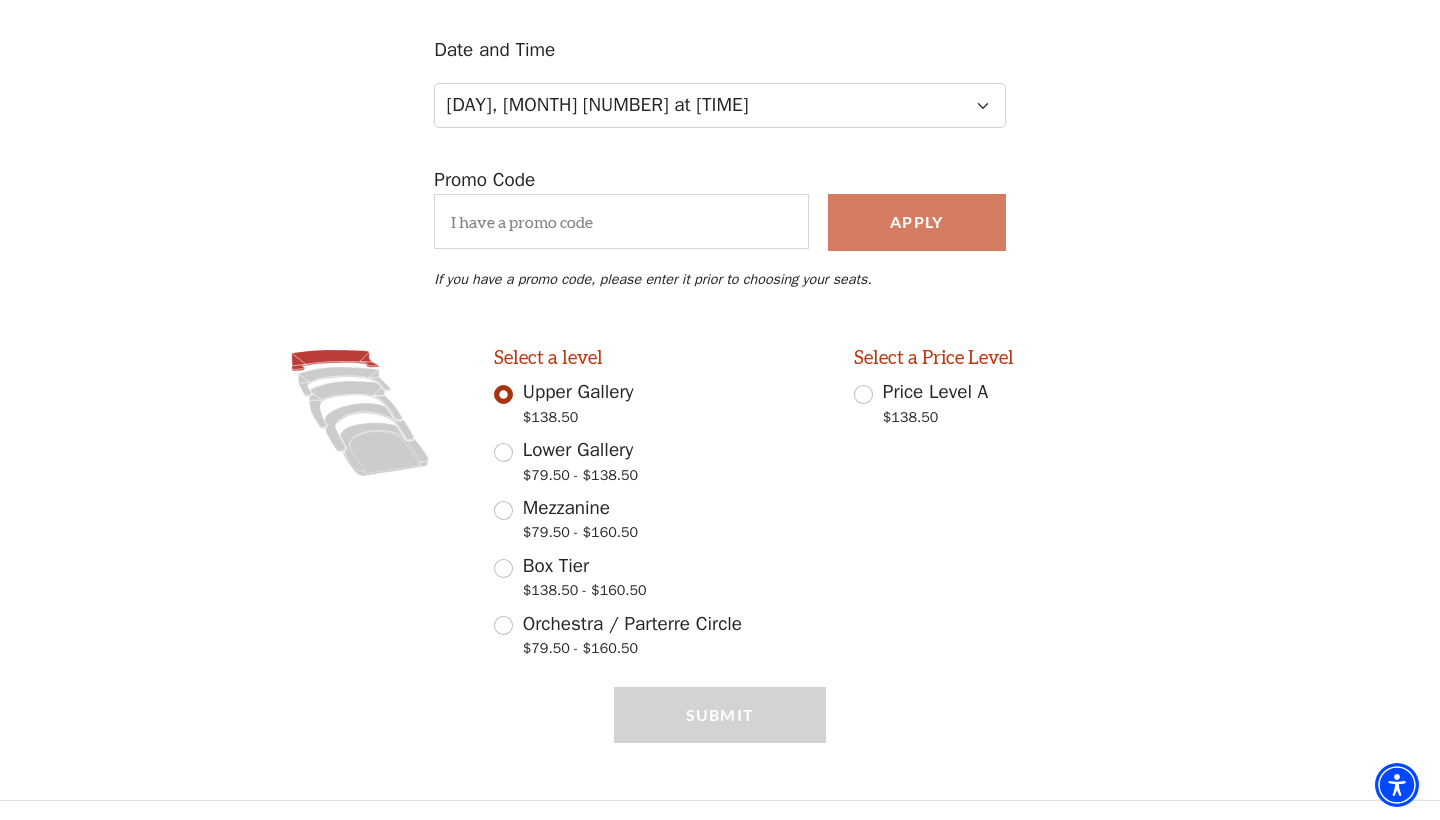 scroll, scrollTop: 217, scrollLeft: 0, axis: vertical 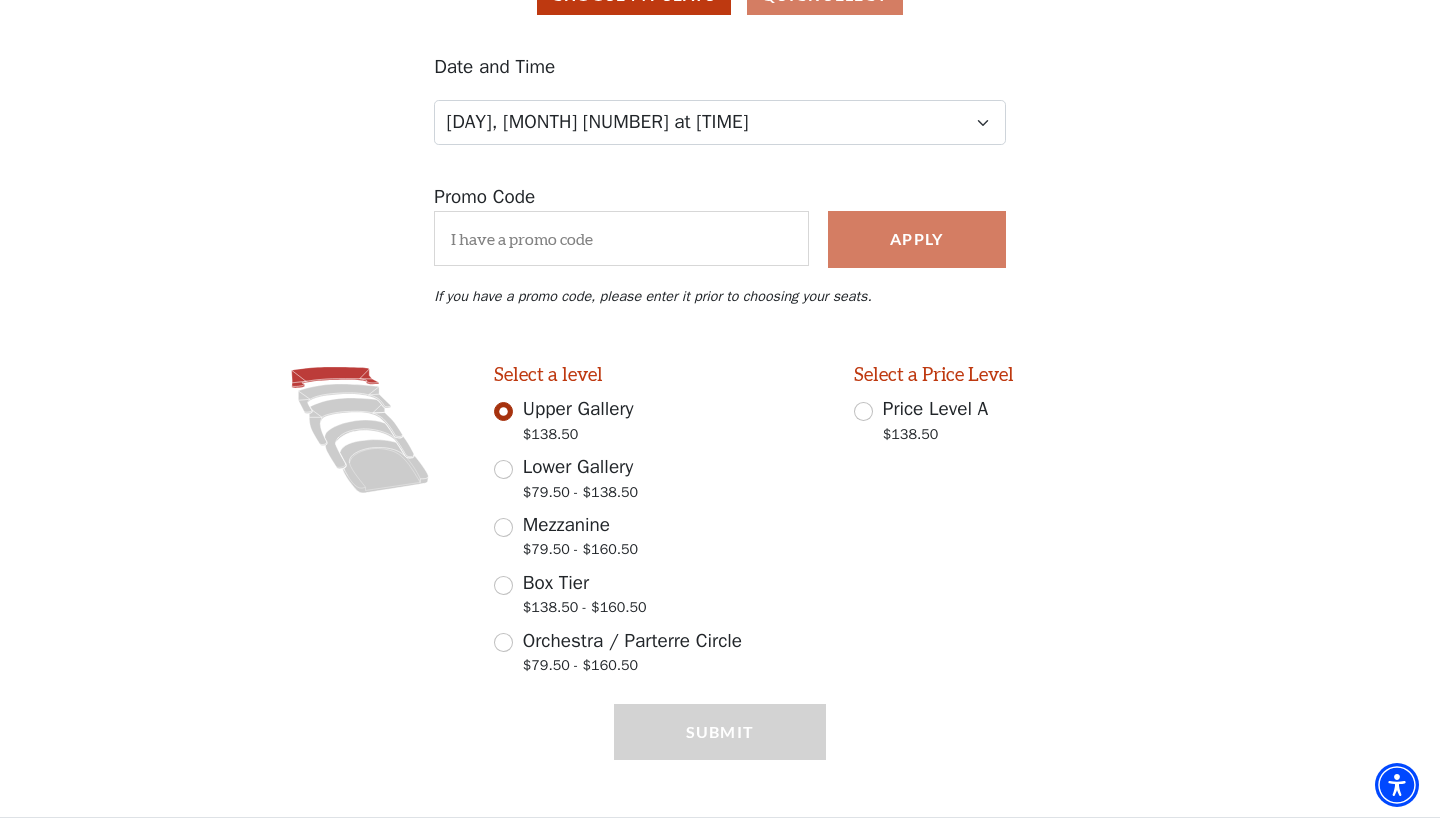 click on "Lower Gallery     $79.50 - $138.50" at bounding box center (503, 469) 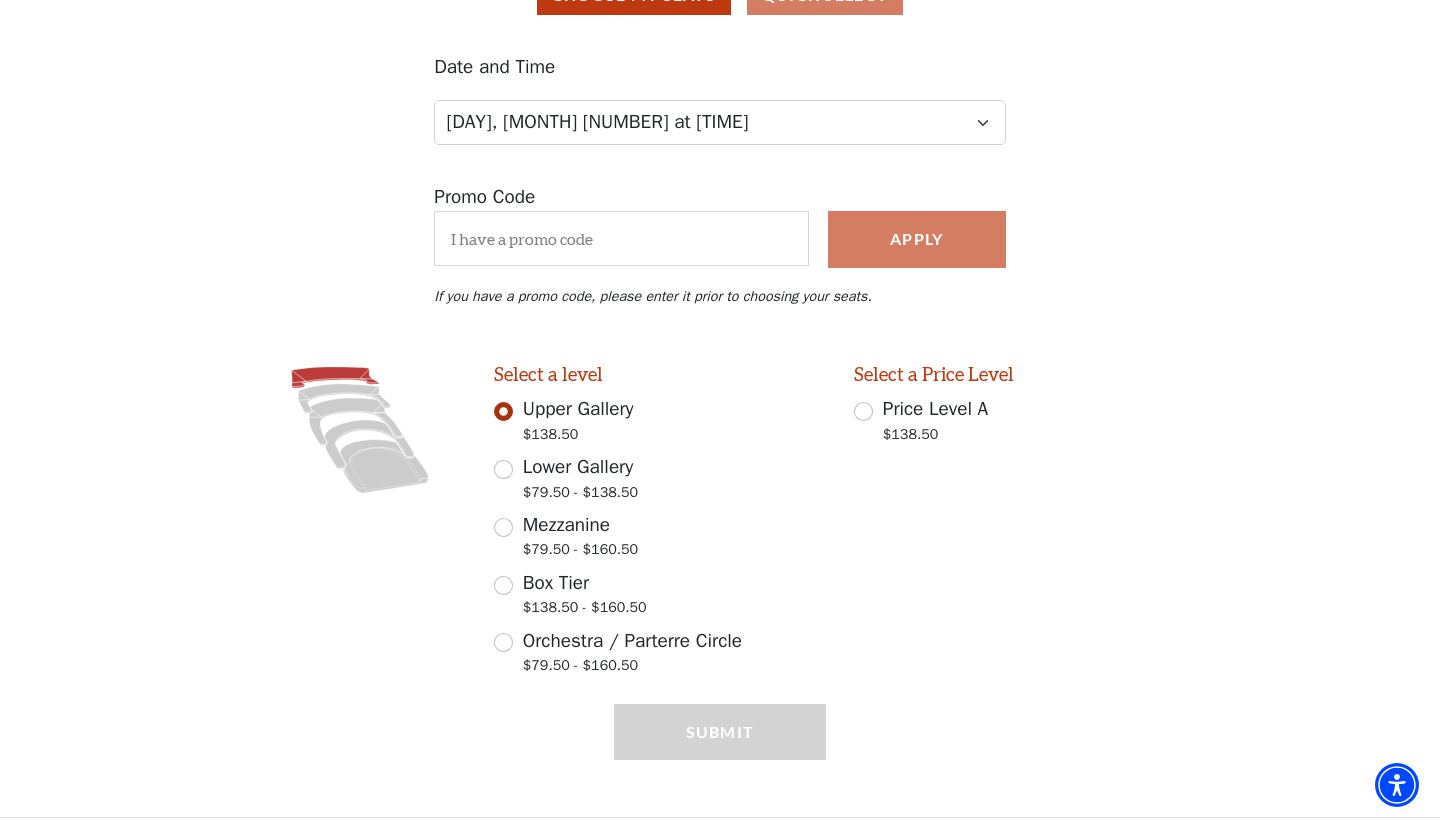 radio on "true" 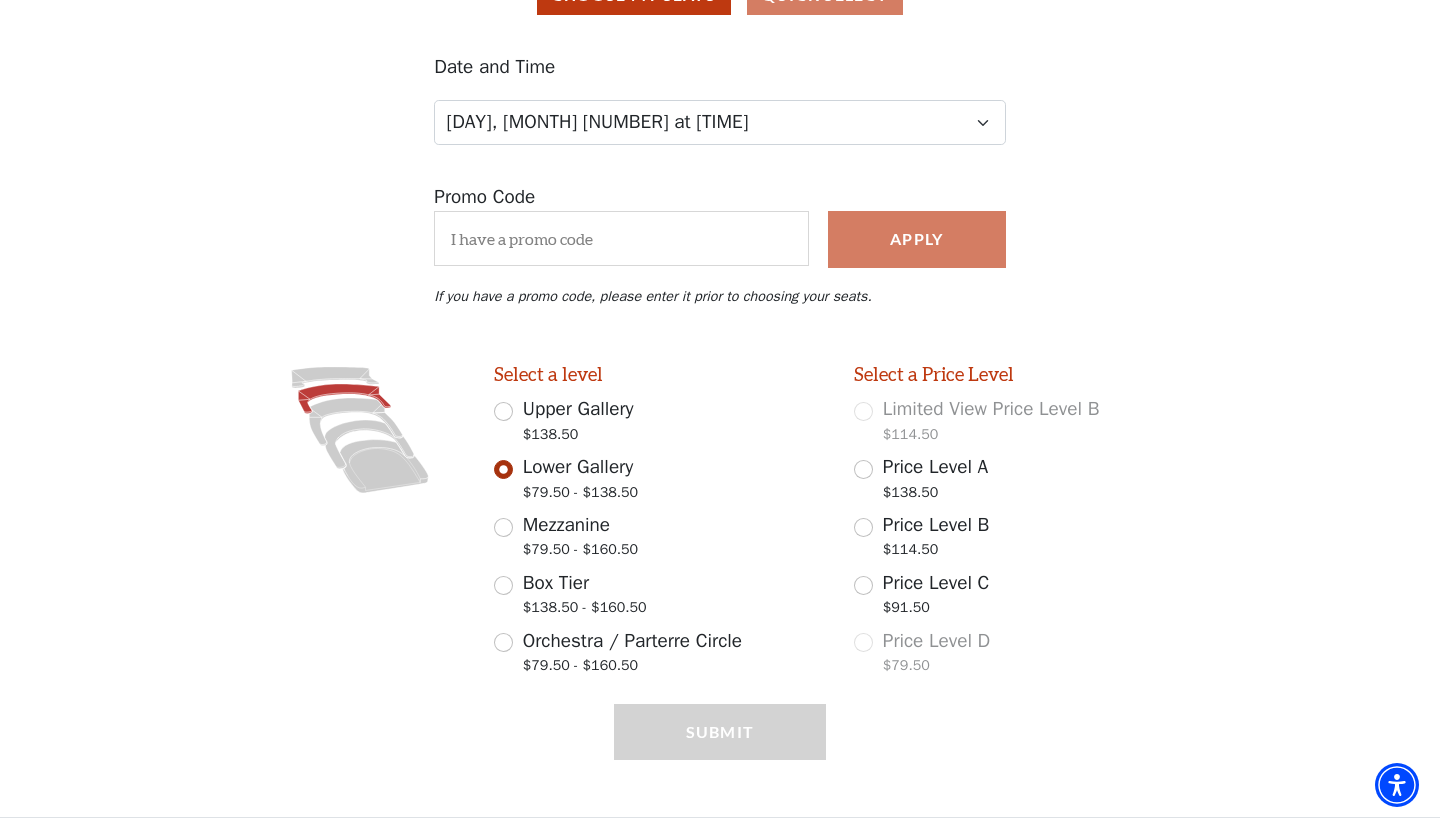 click on "Mezzanine     $79.50 - $160.50" at bounding box center [503, 527] 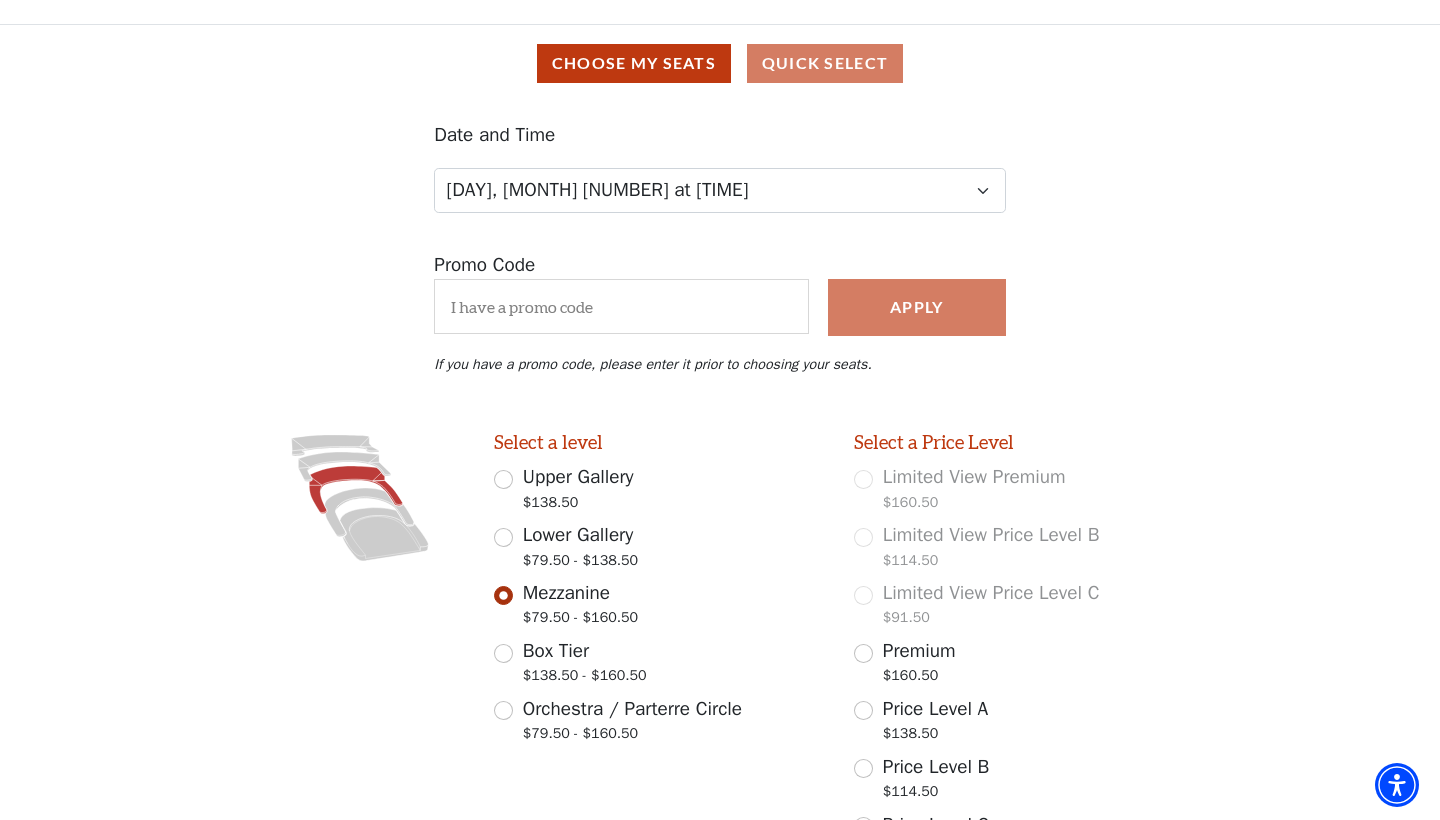 scroll, scrollTop: 13, scrollLeft: 0, axis: vertical 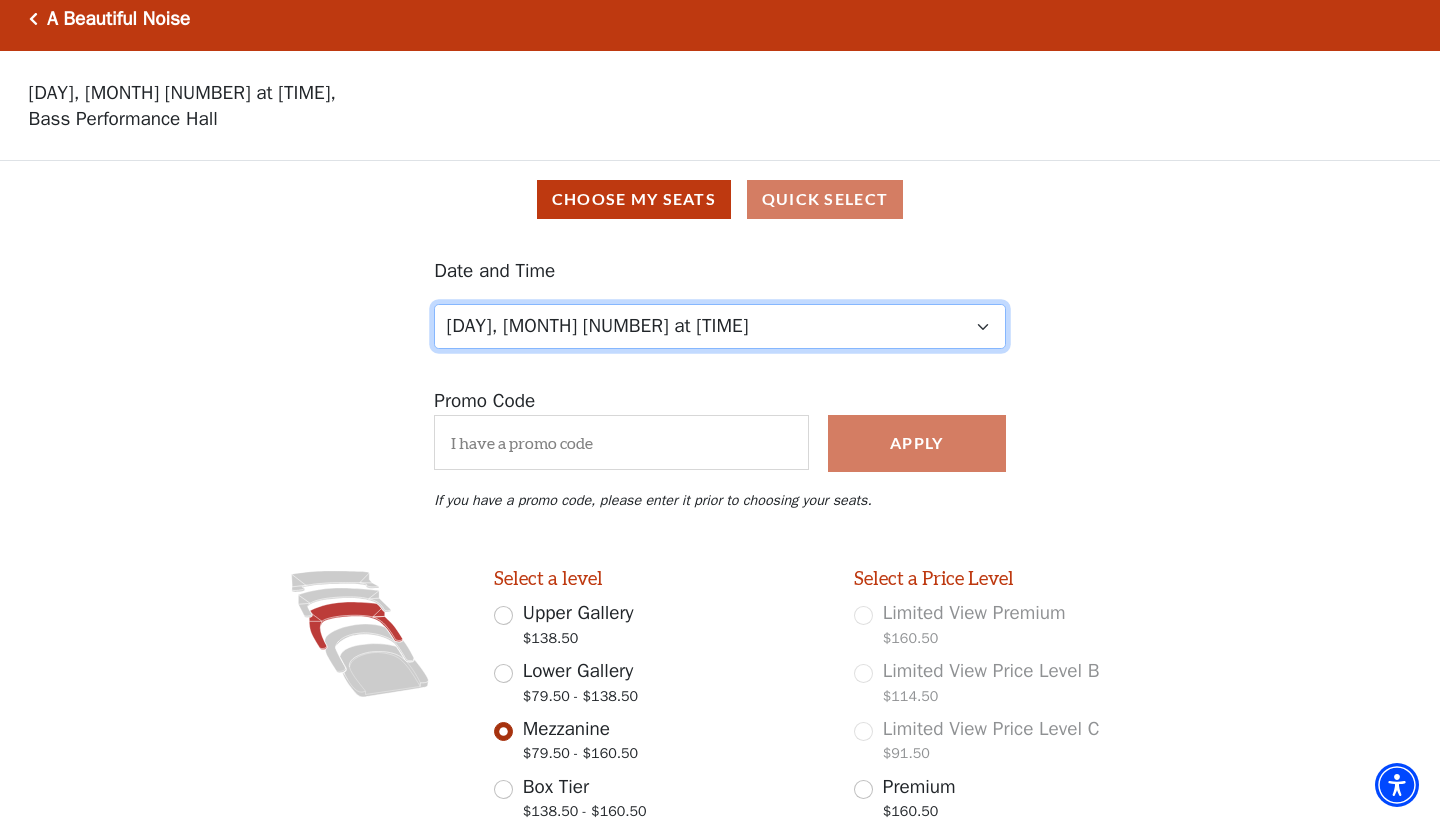 select on "6227" 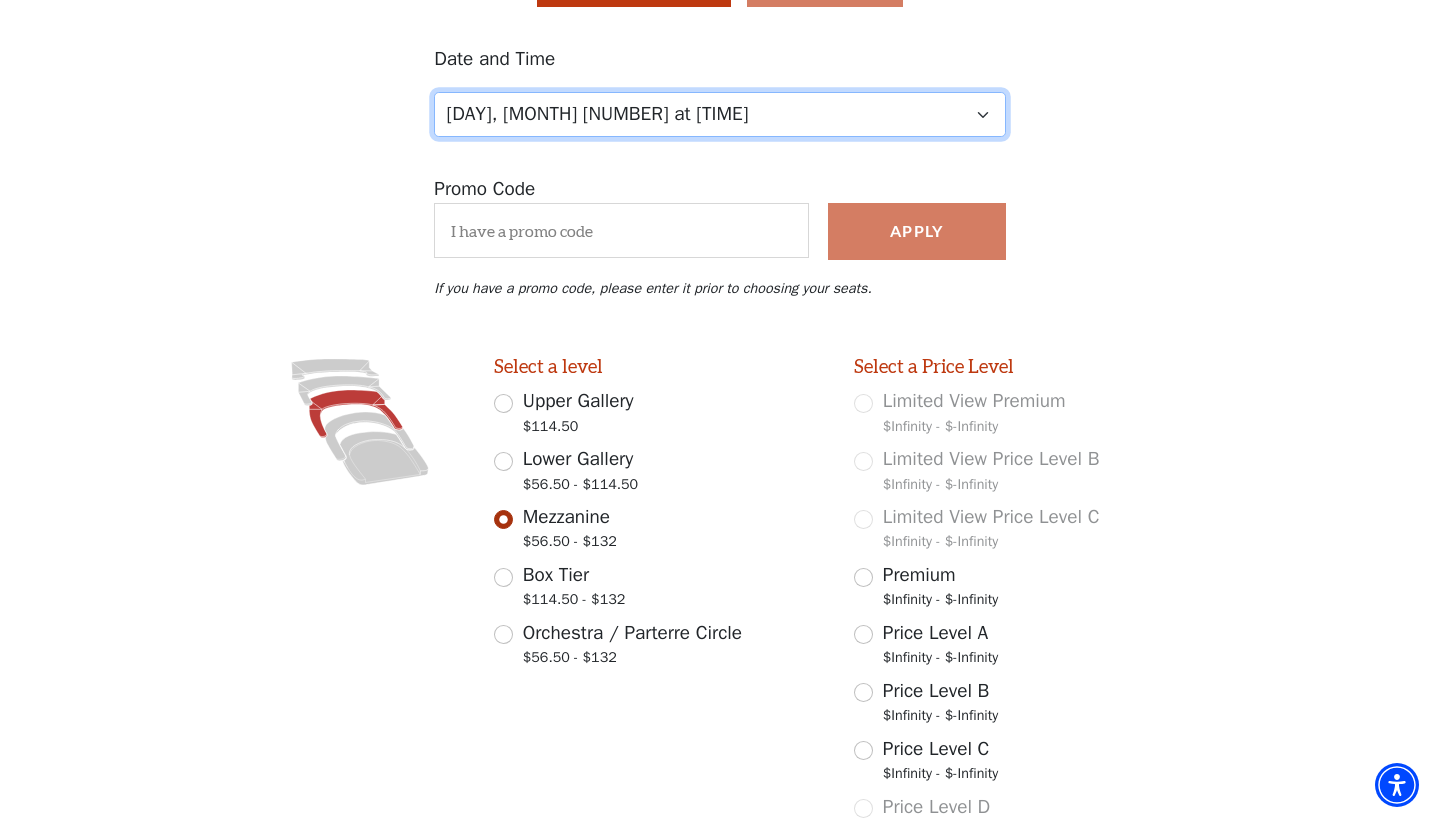scroll, scrollTop: 351, scrollLeft: 0, axis: vertical 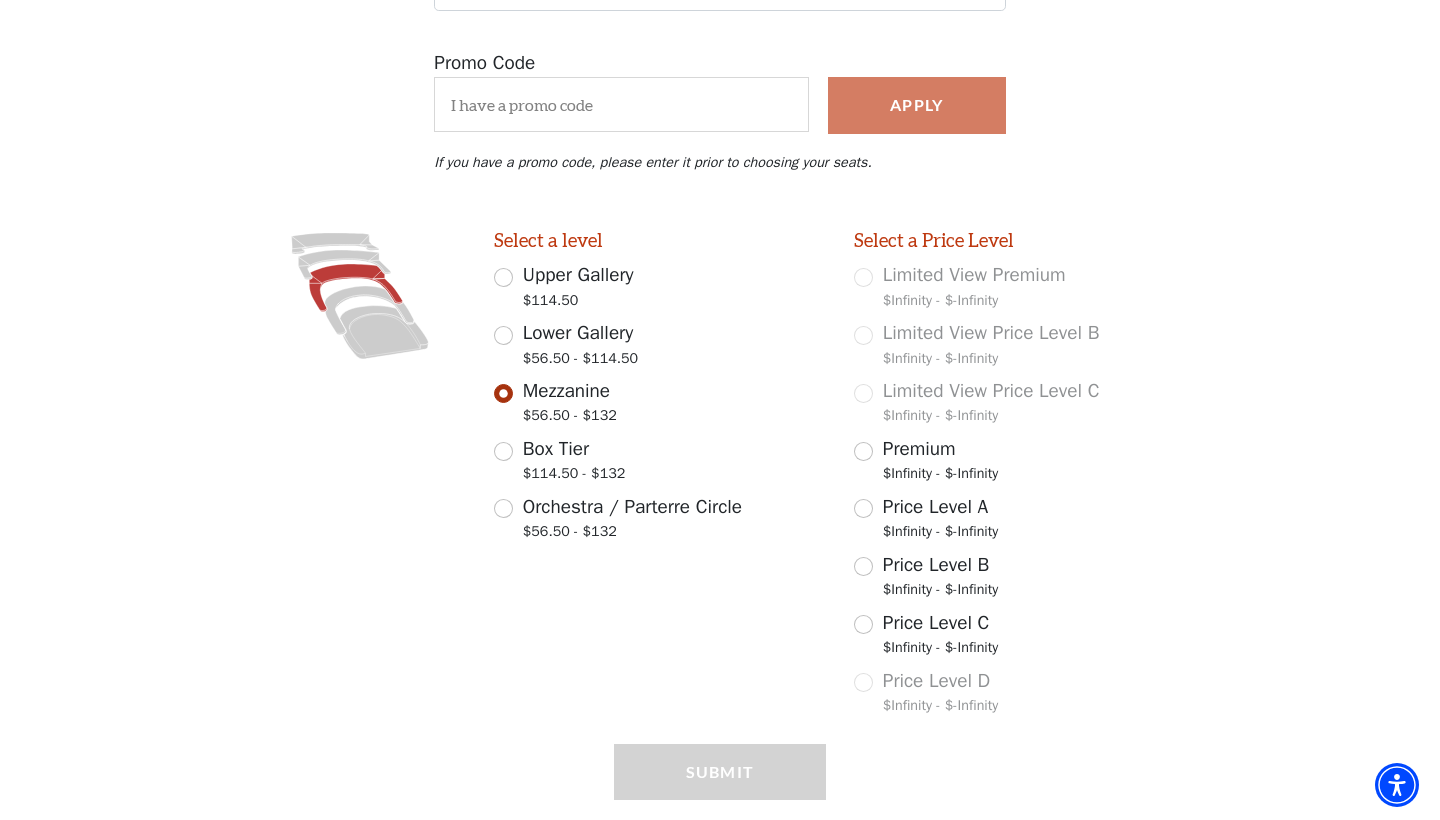 click on "Lower Gallery" at bounding box center (578, 333) 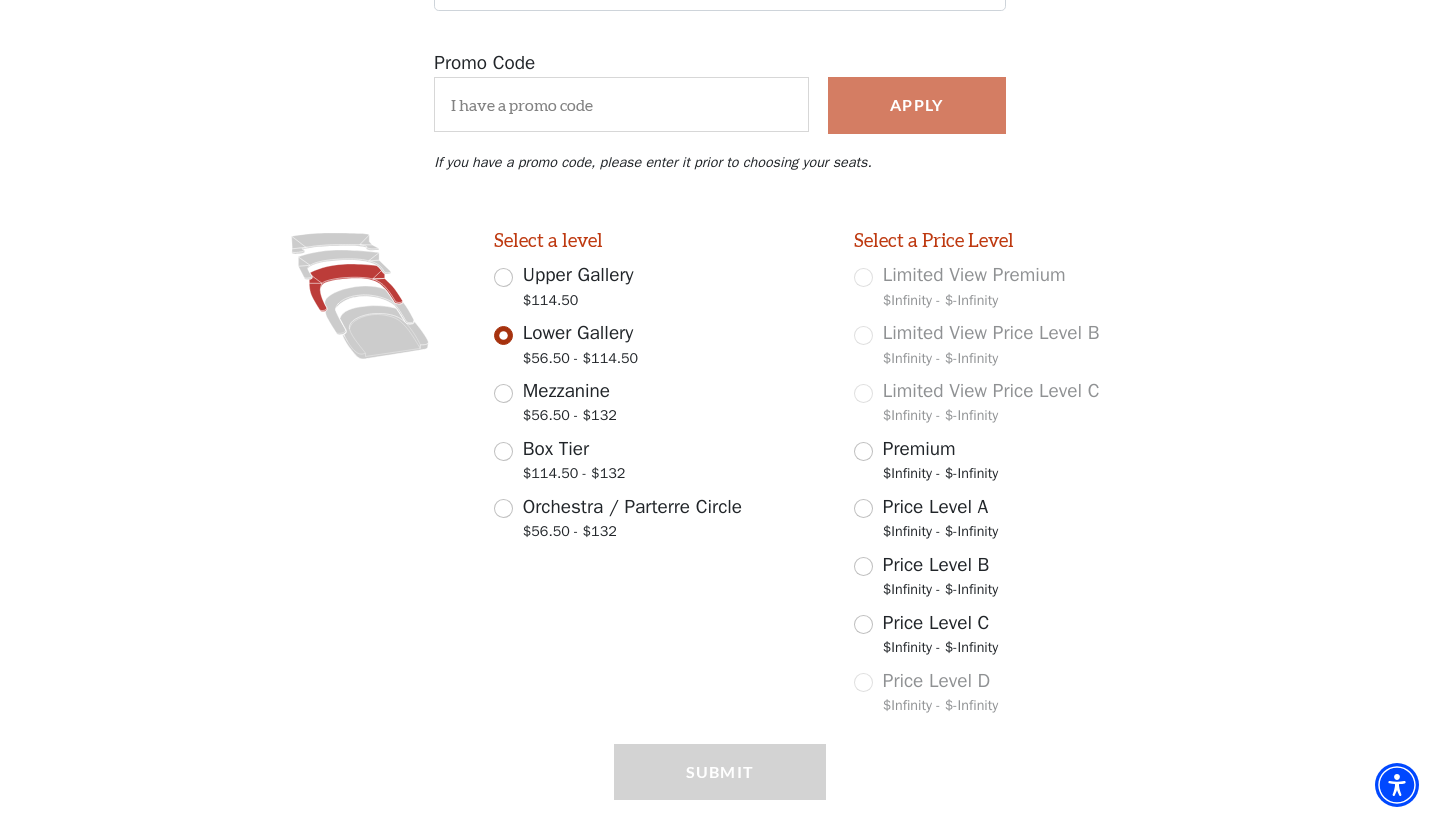 scroll, scrollTop: 217, scrollLeft: 0, axis: vertical 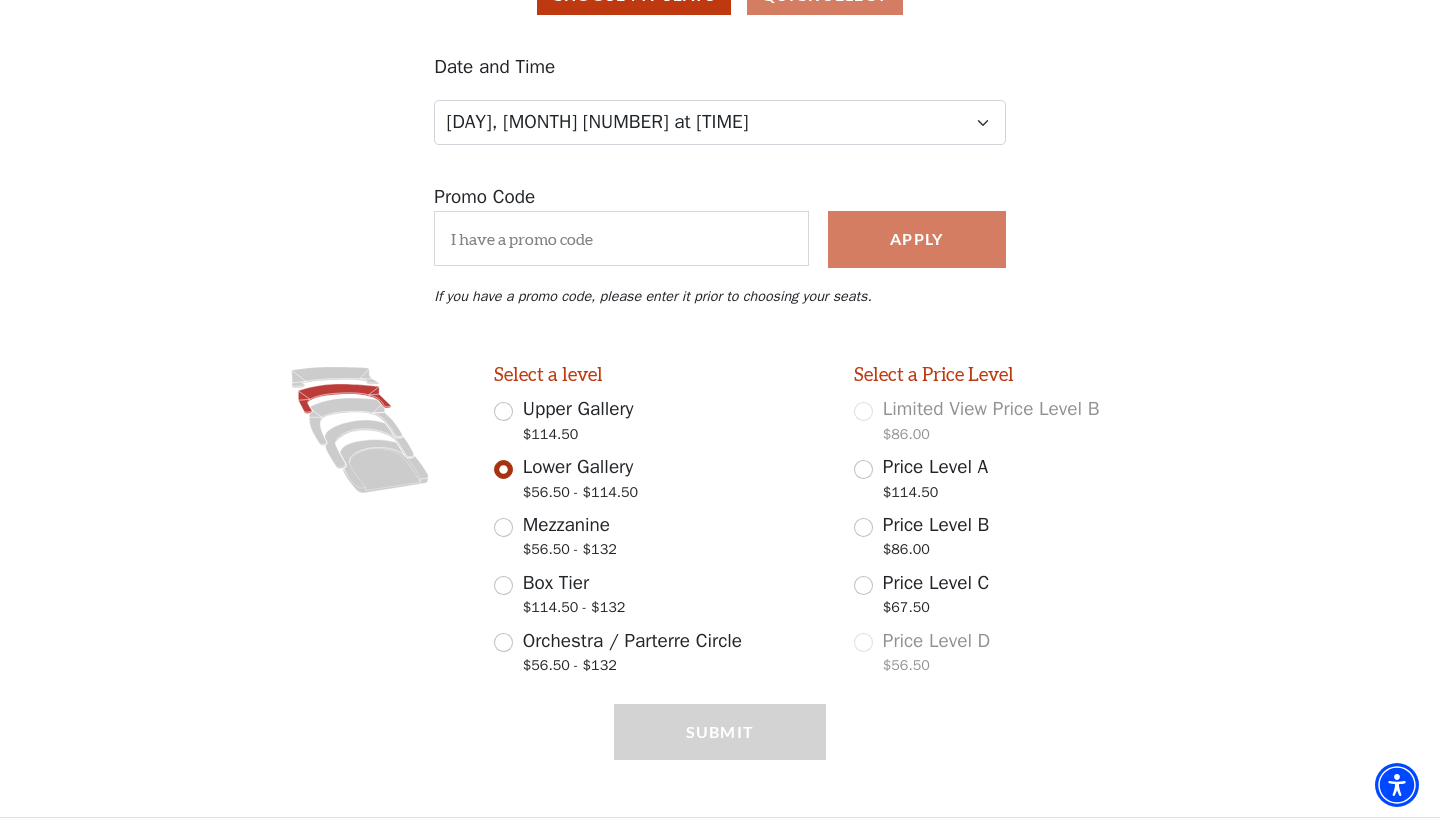 click on "Price Level C $67.50" at bounding box center (863, 585) 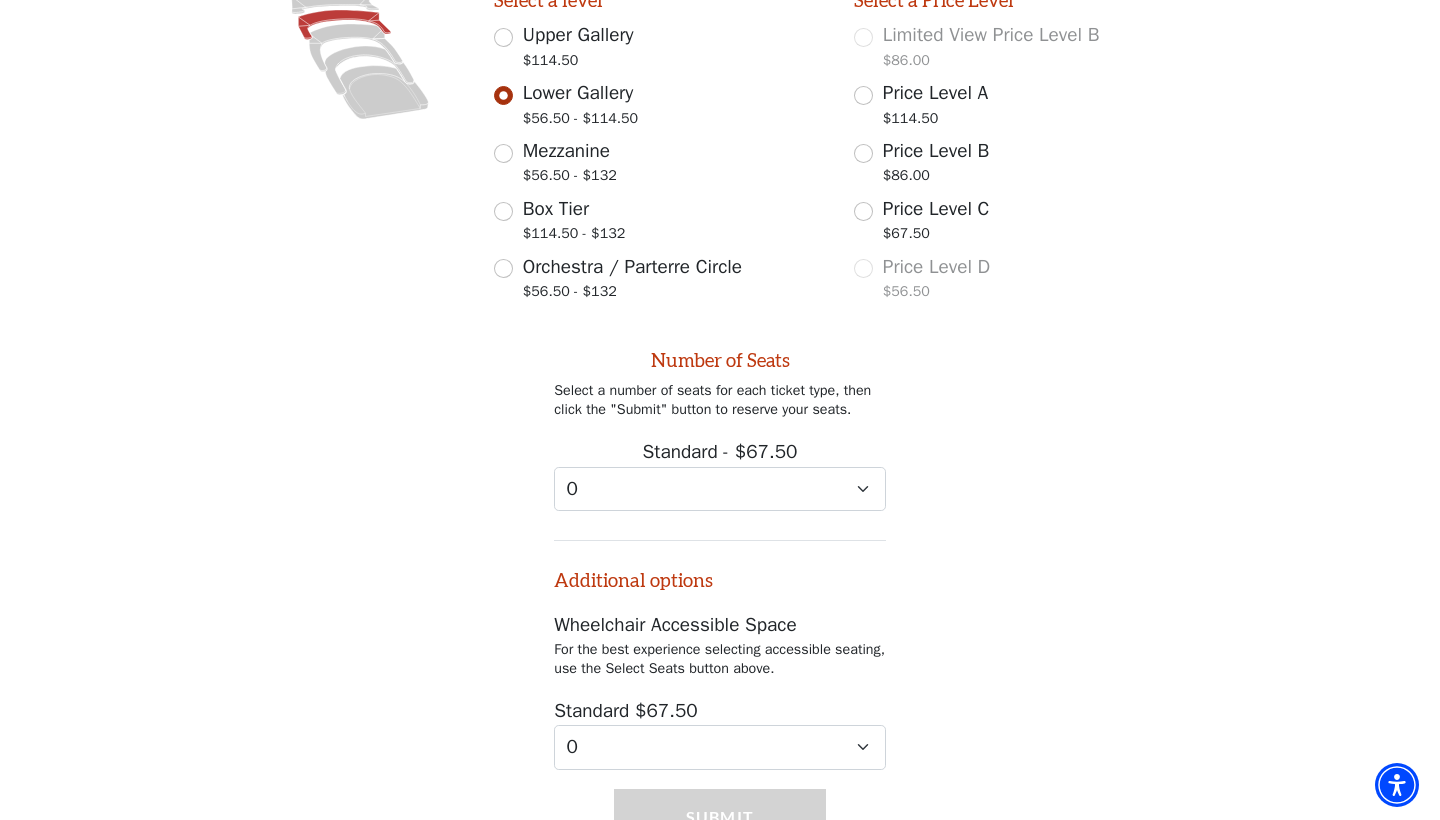 scroll, scrollTop: 665, scrollLeft: 0, axis: vertical 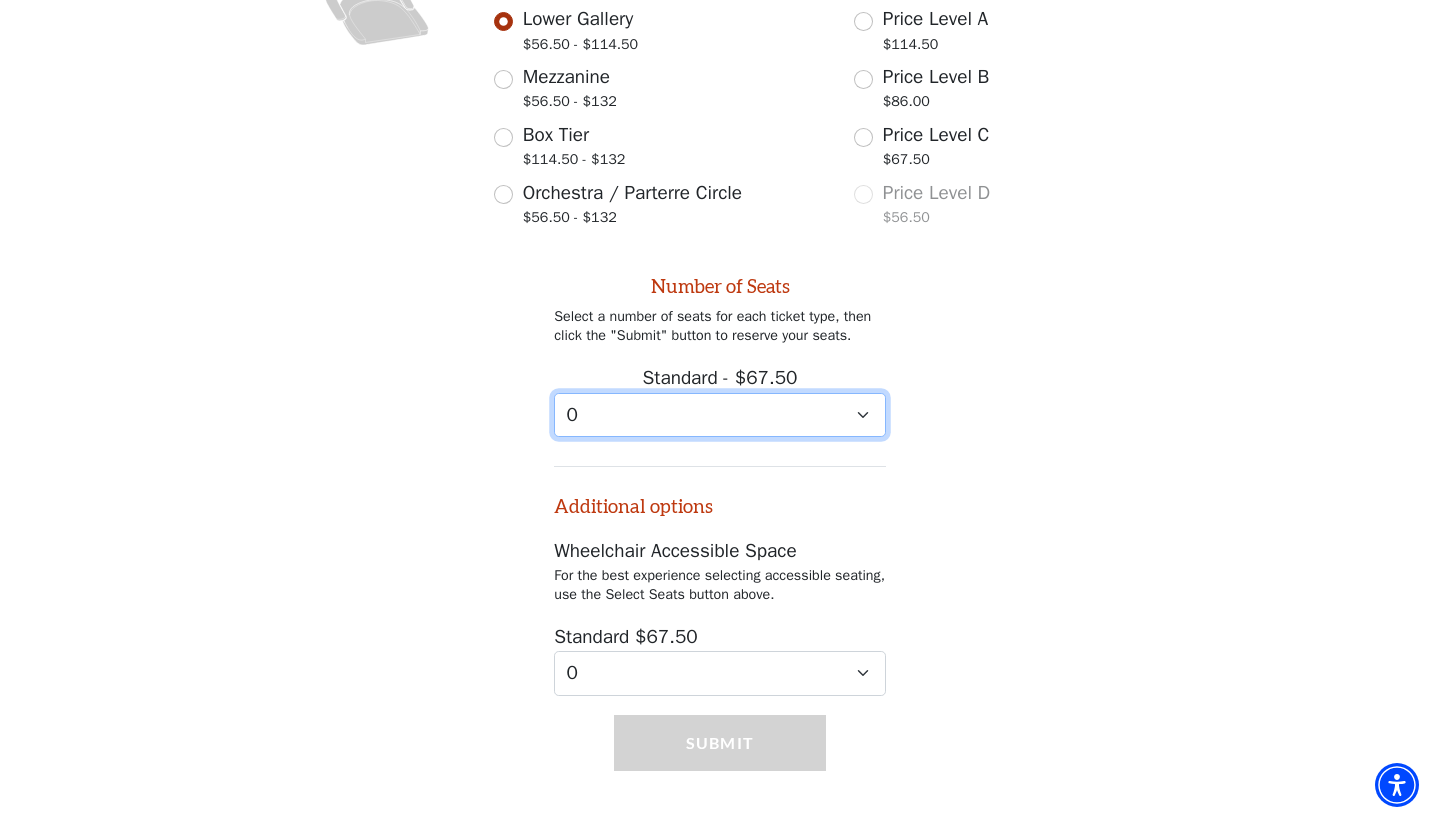 select on "2" 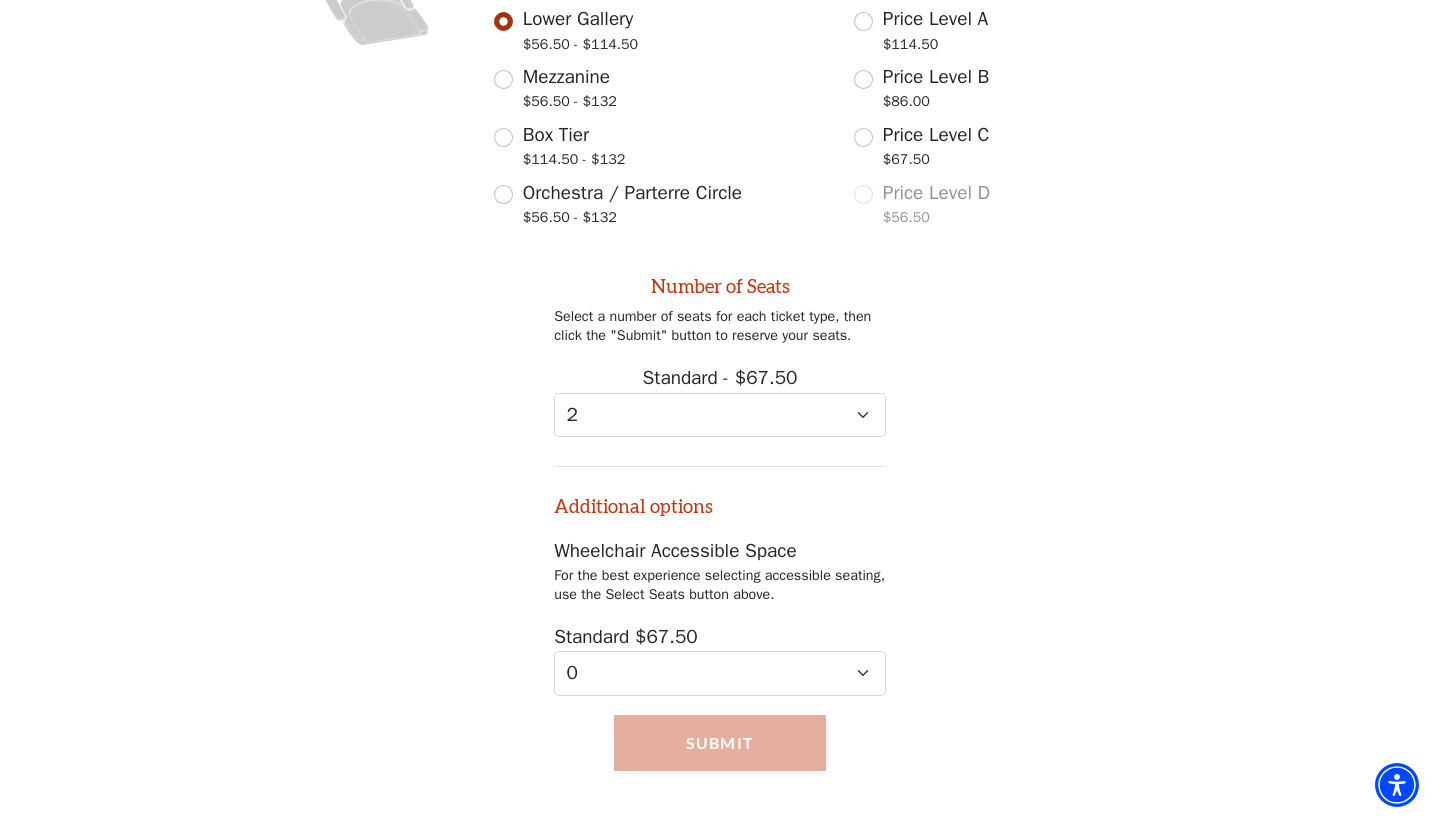 click on "Submit" at bounding box center [720, 743] 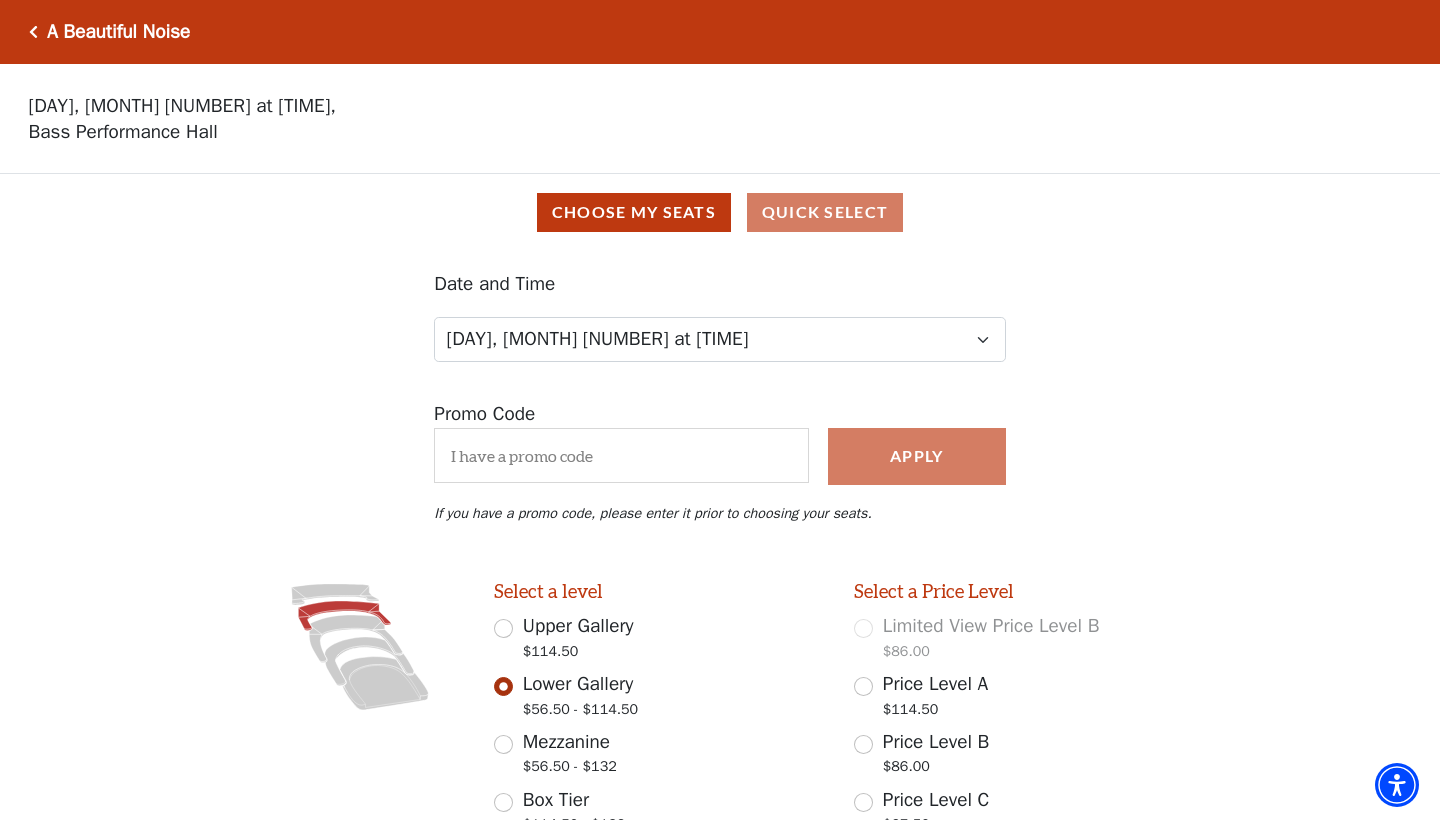 scroll, scrollTop: 0, scrollLeft: 0, axis: both 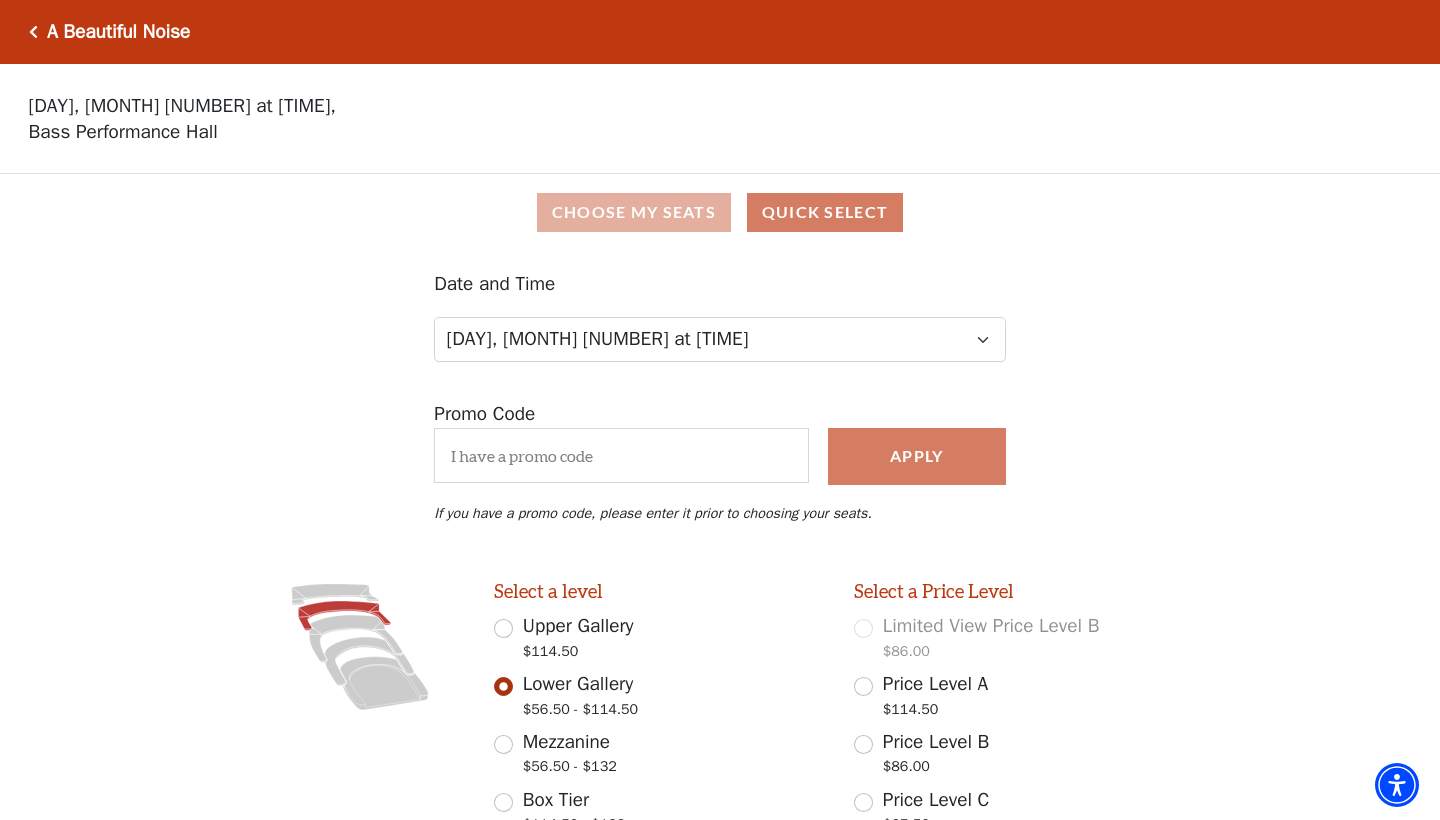 click on "Choose My Seats" at bounding box center (634, 212) 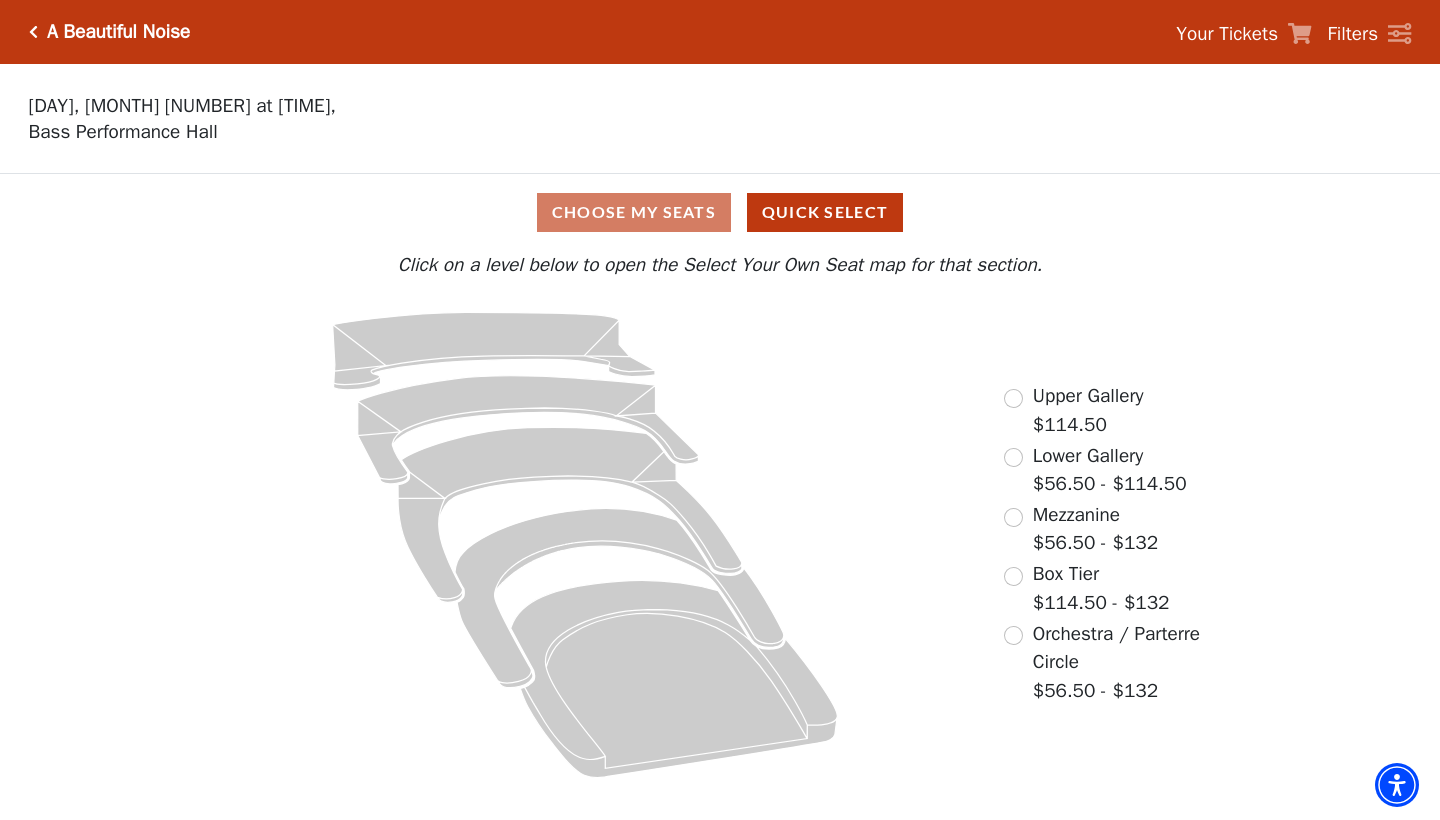 click at bounding box center [1013, 517] 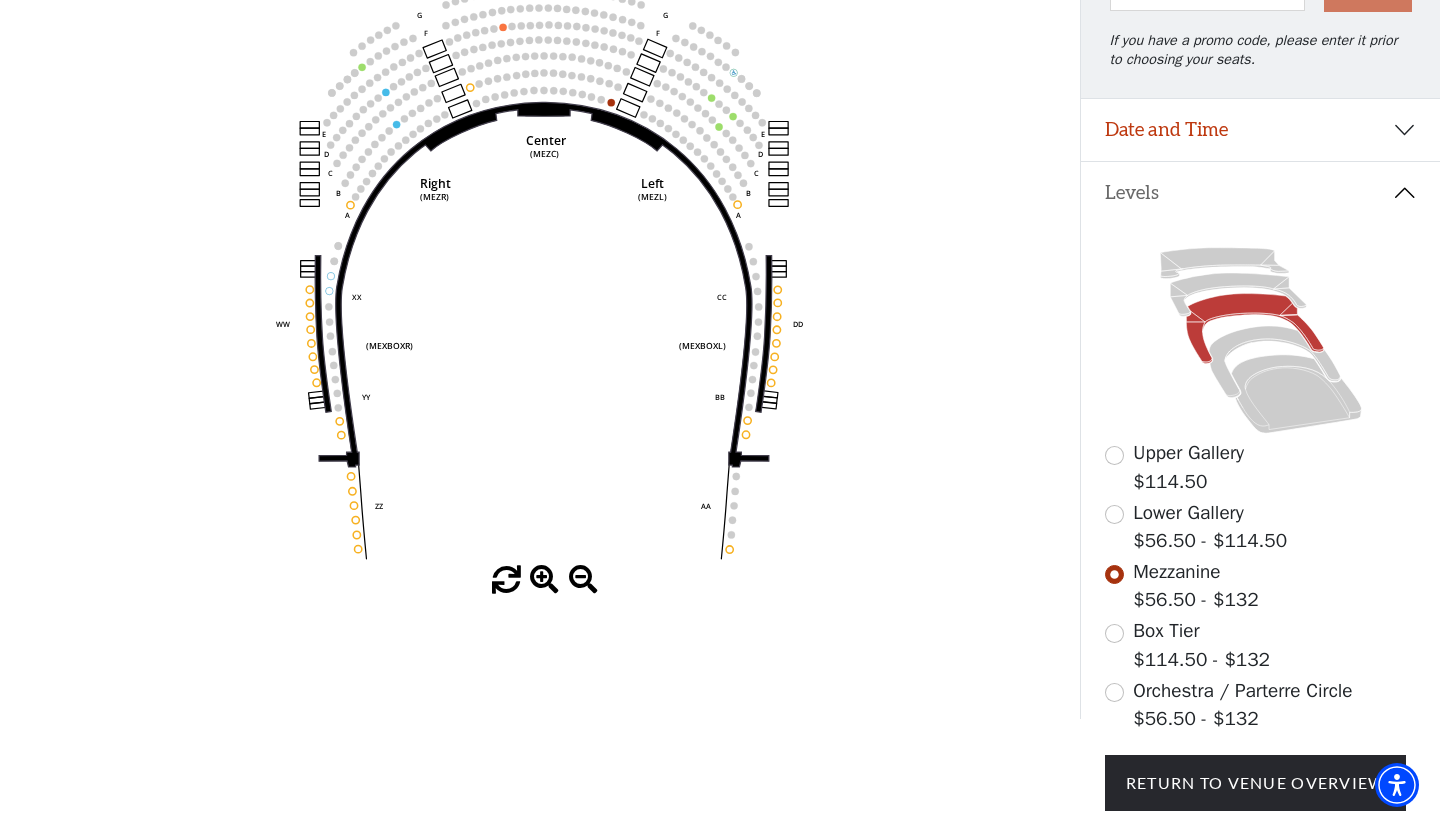 scroll, scrollTop: 279, scrollLeft: 0, axis: vertical 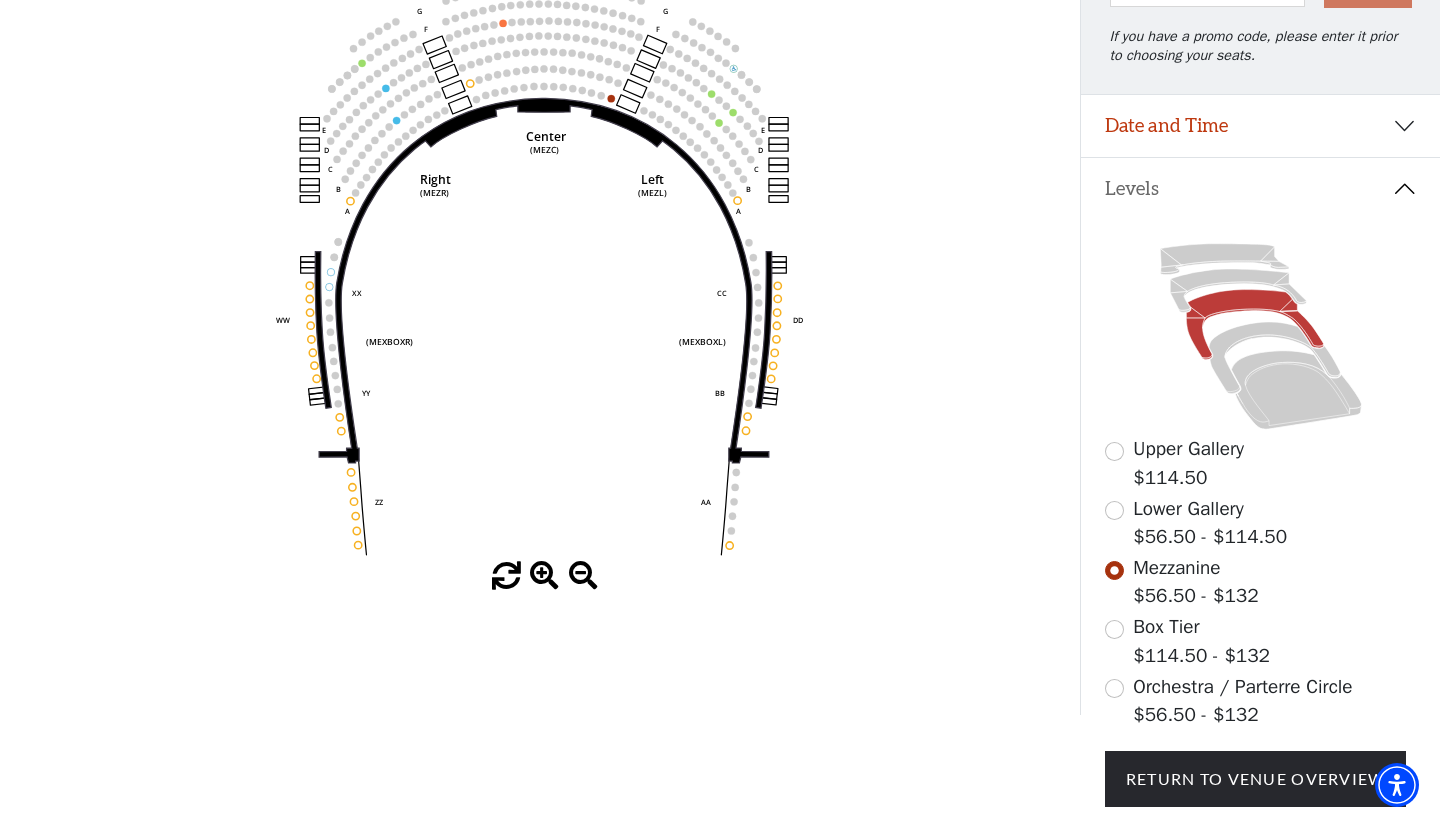 click at bounding box center [1114, 688] 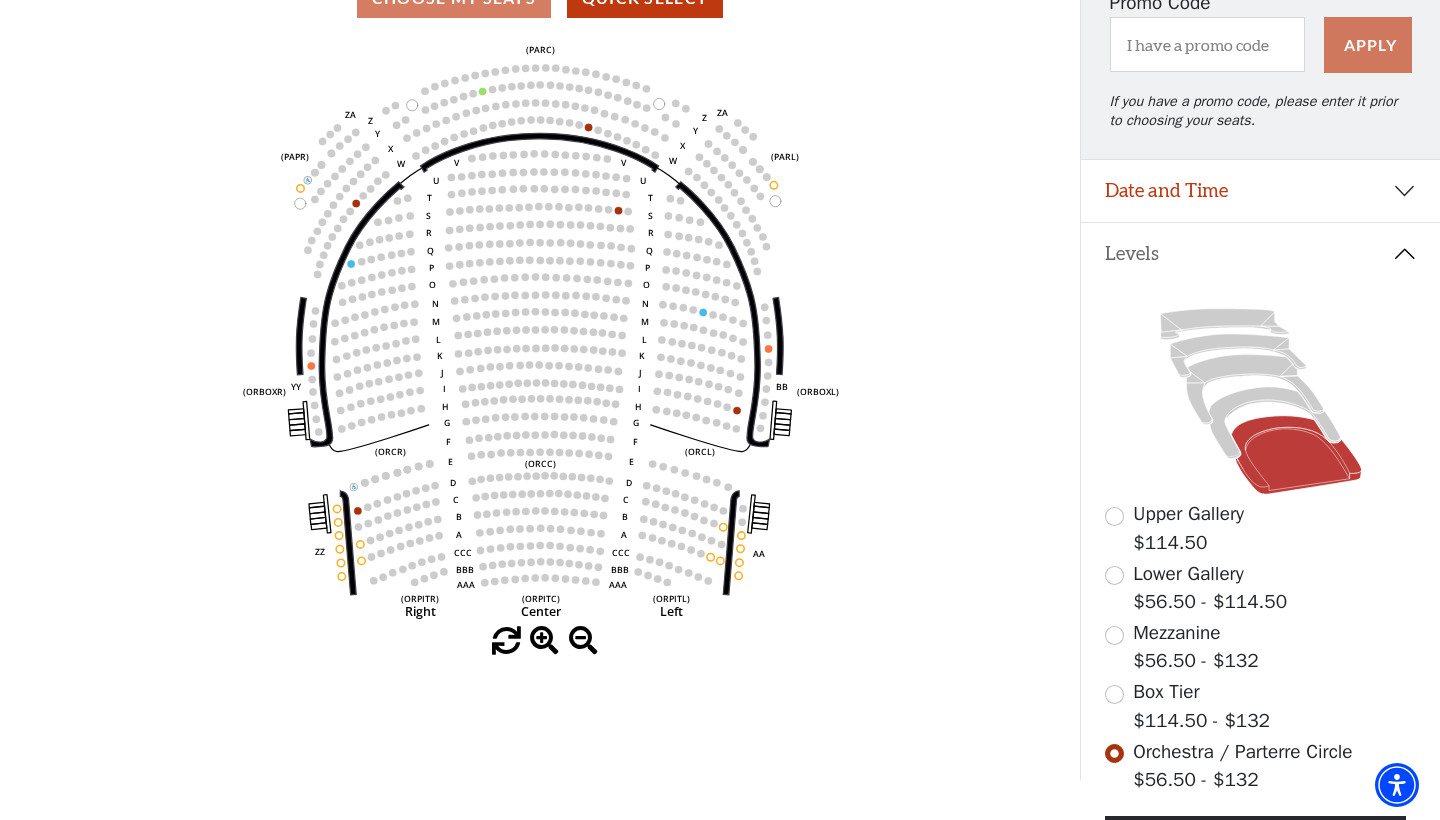 scroll, scrollTop: 215, scrollLeft: 0, axis: vertical 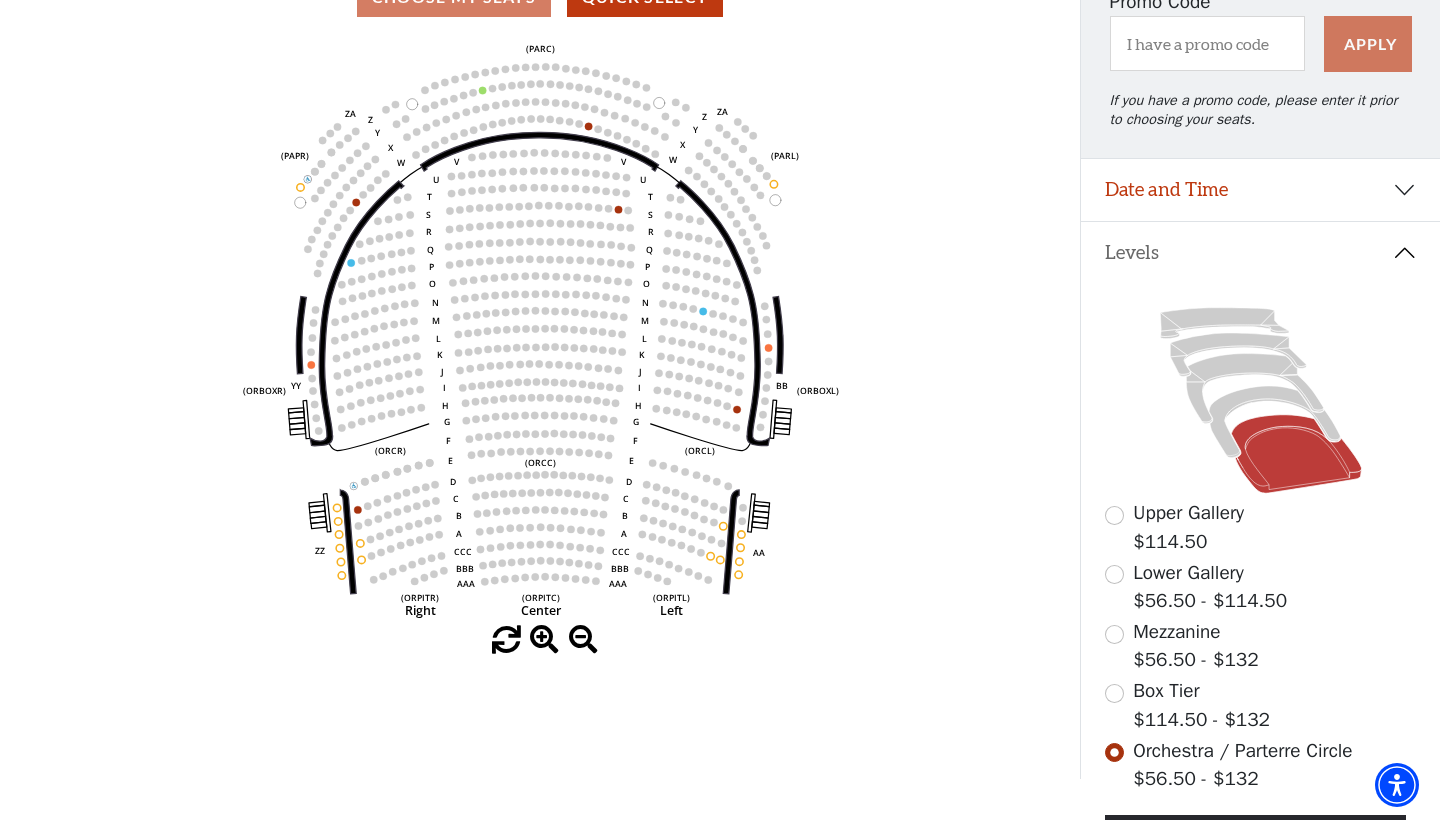 click at bounding box center [1114, 574] 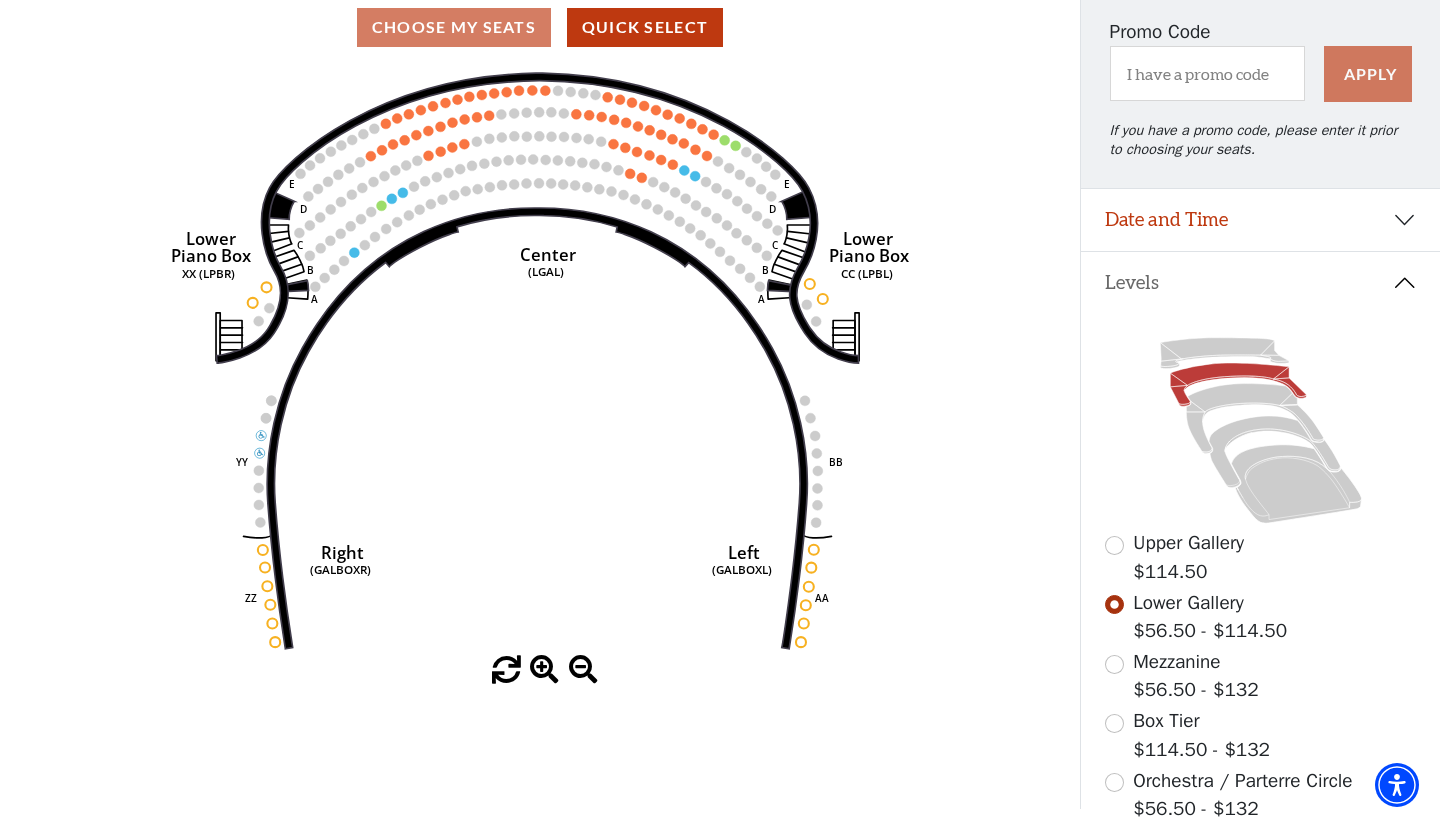 scroll, scrollTop: 193, scrollLeft: 0, axis: vertical 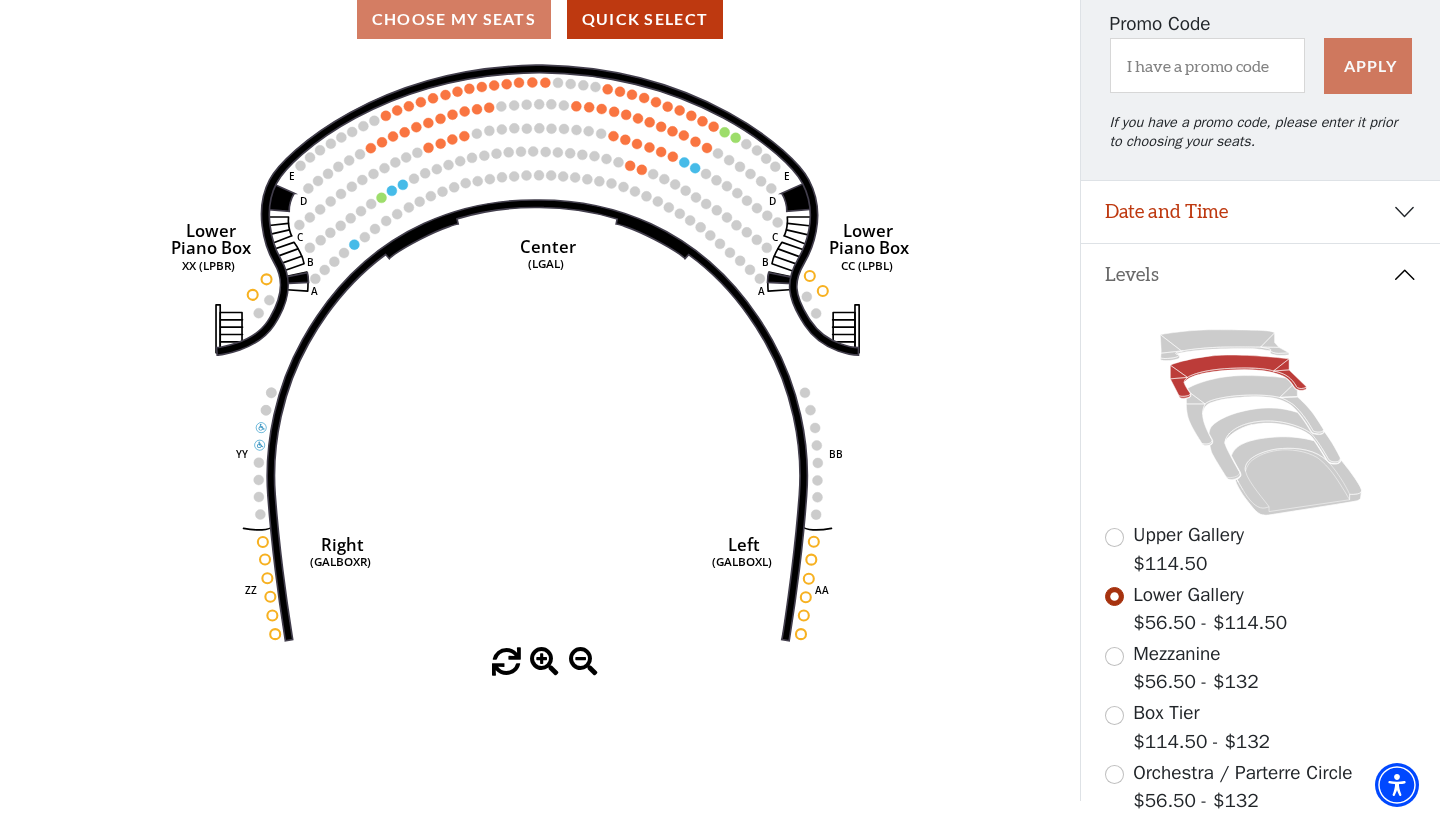 click at bounding box center (1114, 537) 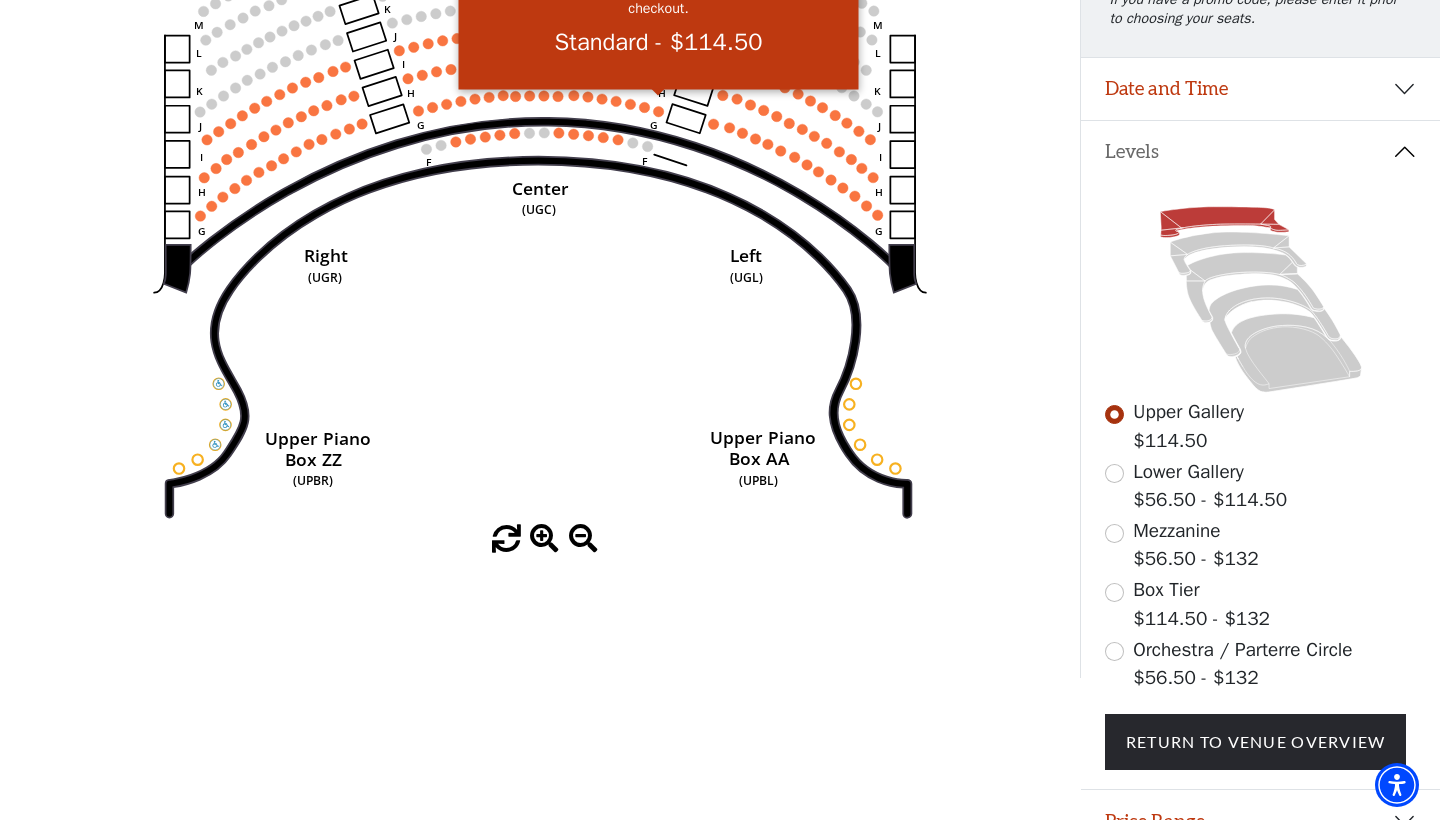 scroll, scrollTop: 393, scrollLeft: 0, axis: vertical 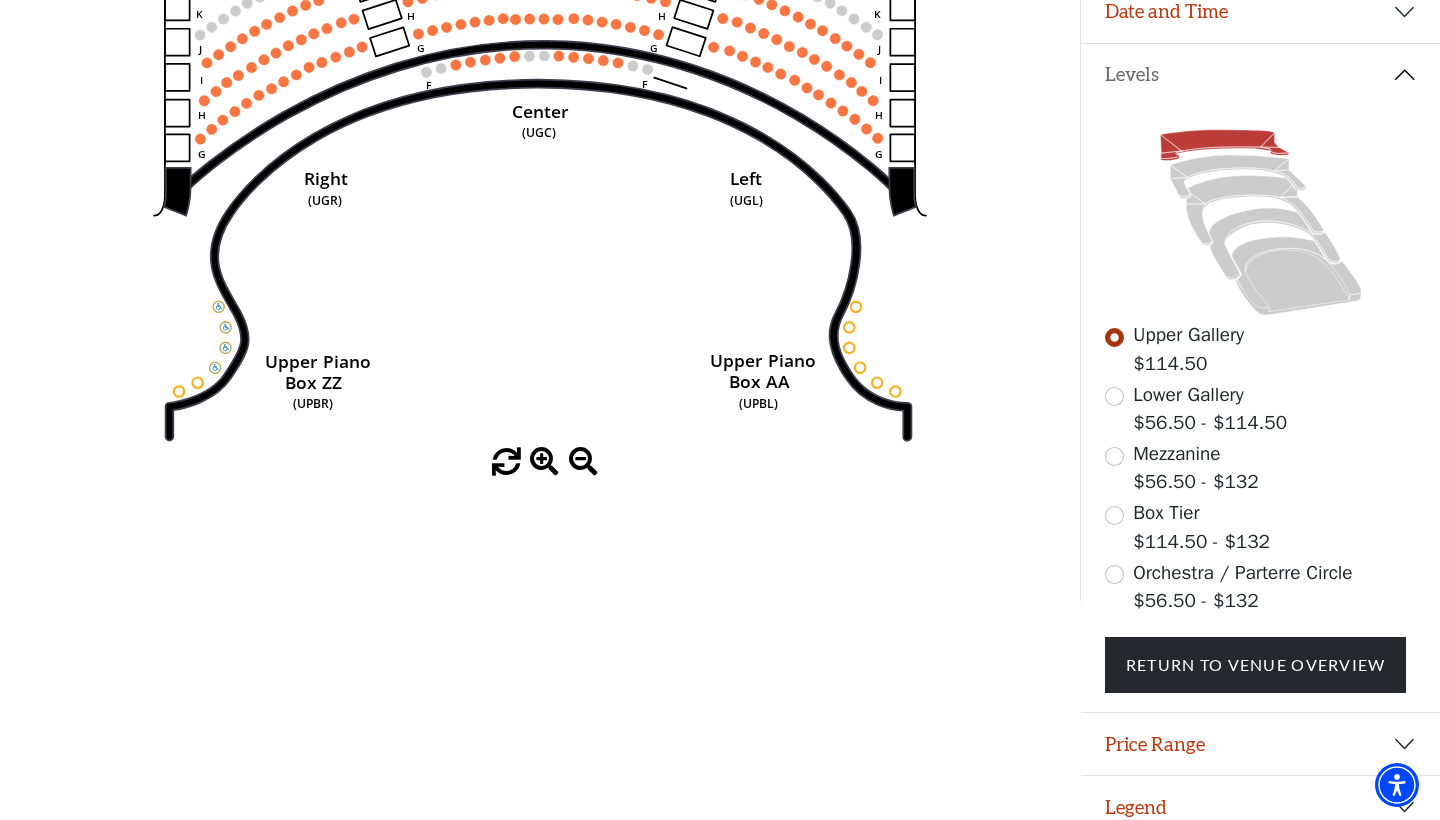 click at bounding box center [1114, 574] 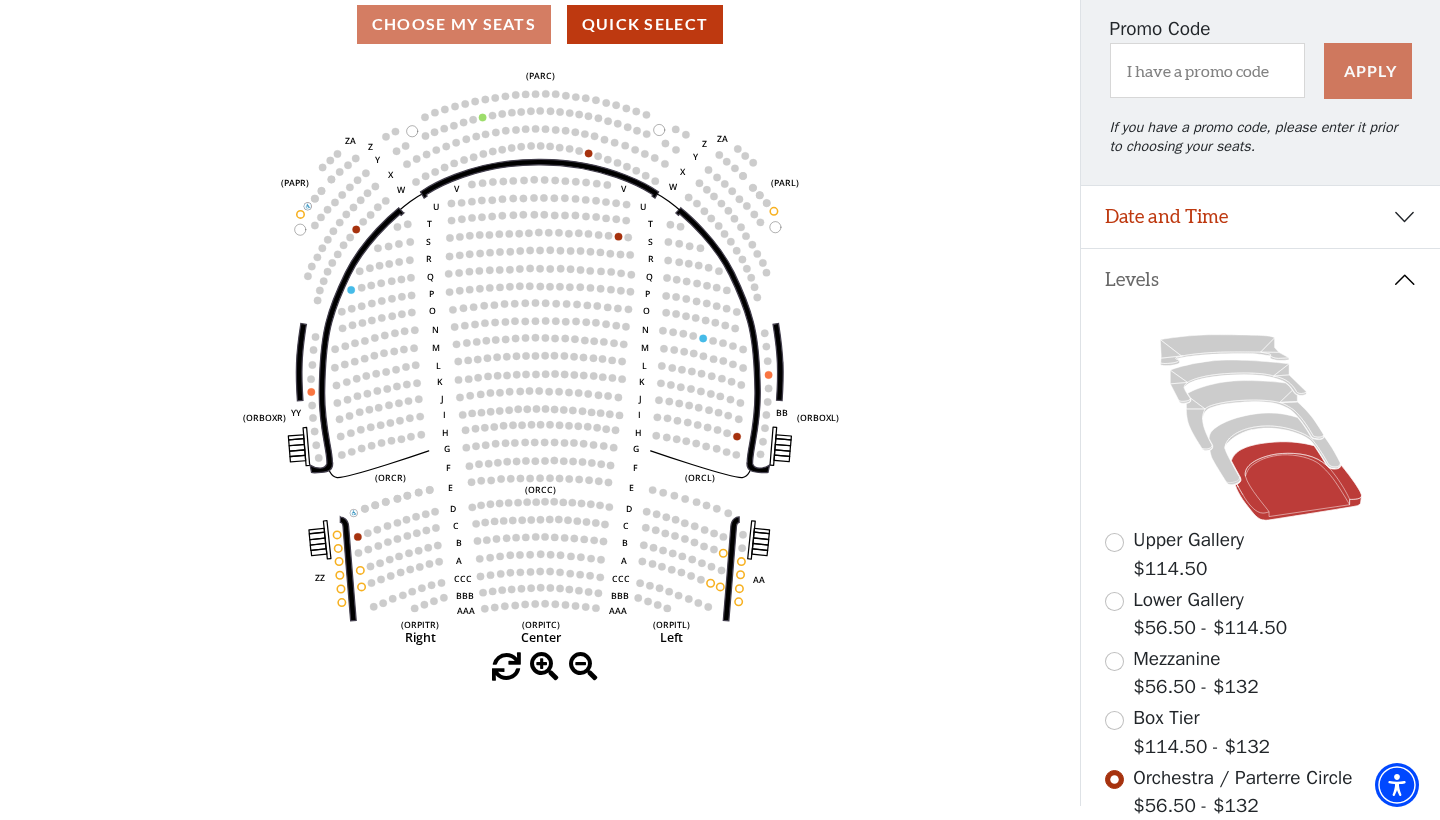 scroll, scrollTop: 215, scrollLeft: 0, axis: vertical 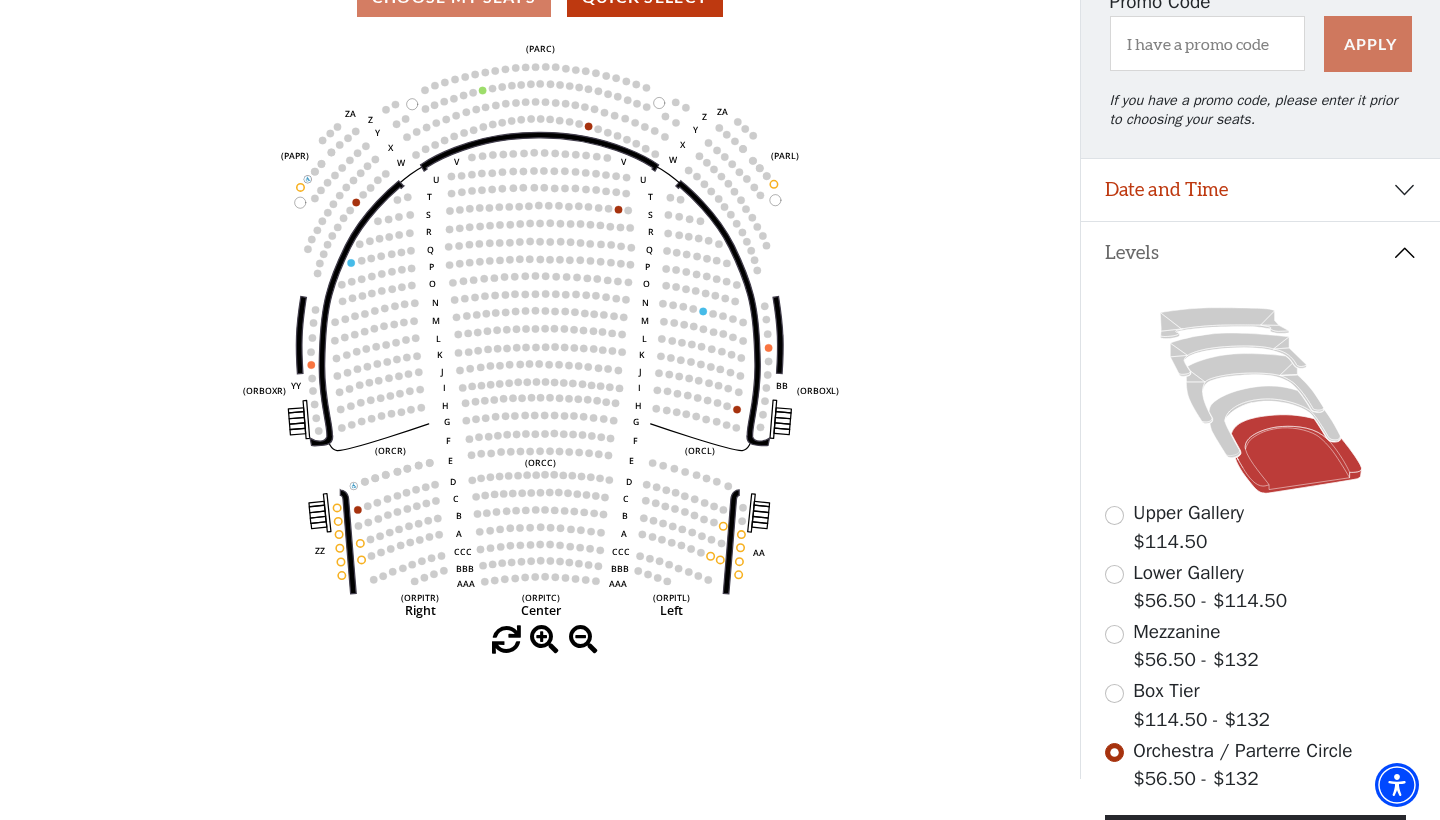 click at bounding box center [1114, 693] 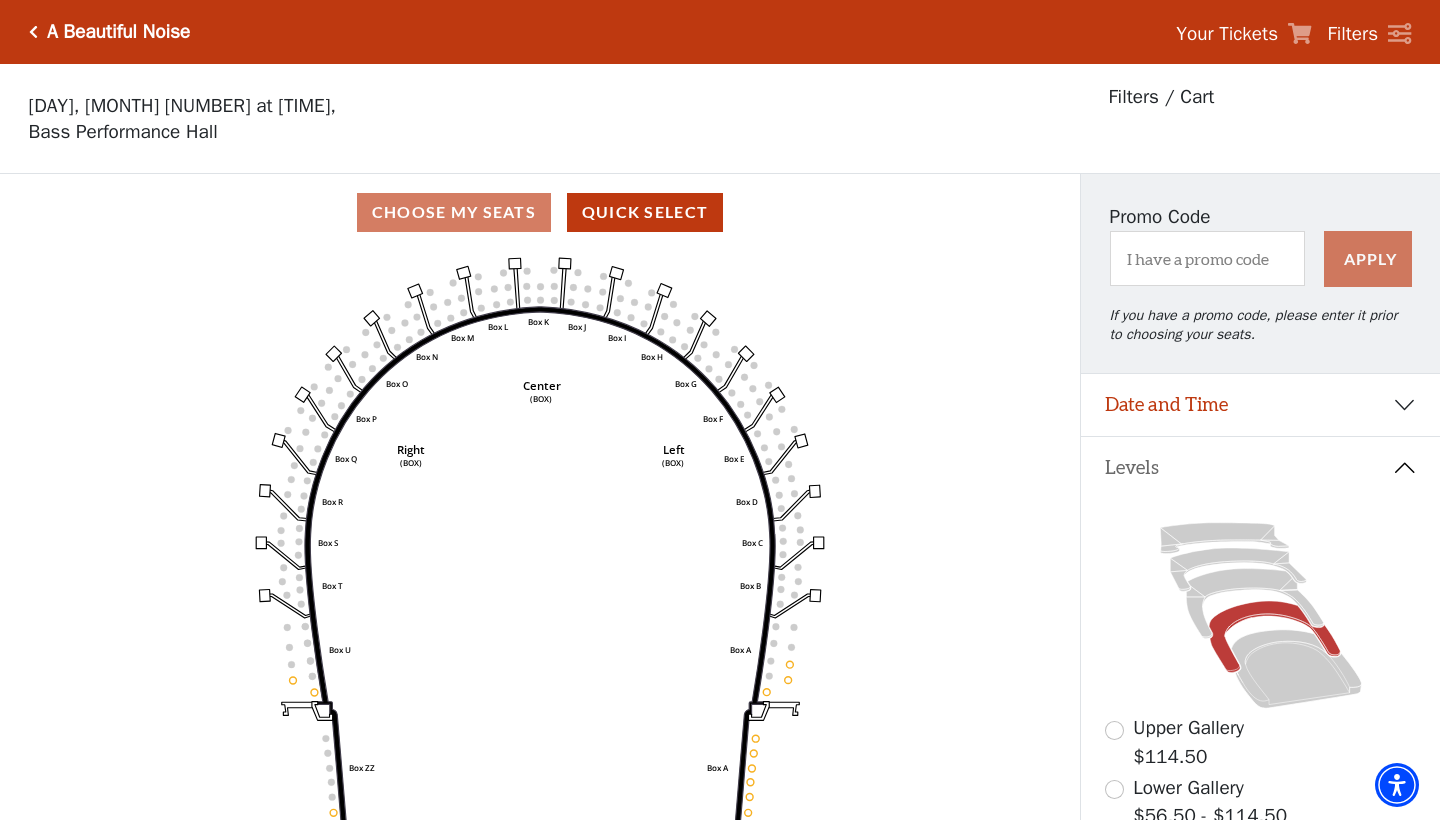scroll, scrollTop: 93, scrollLeft: 0, axis: vertical 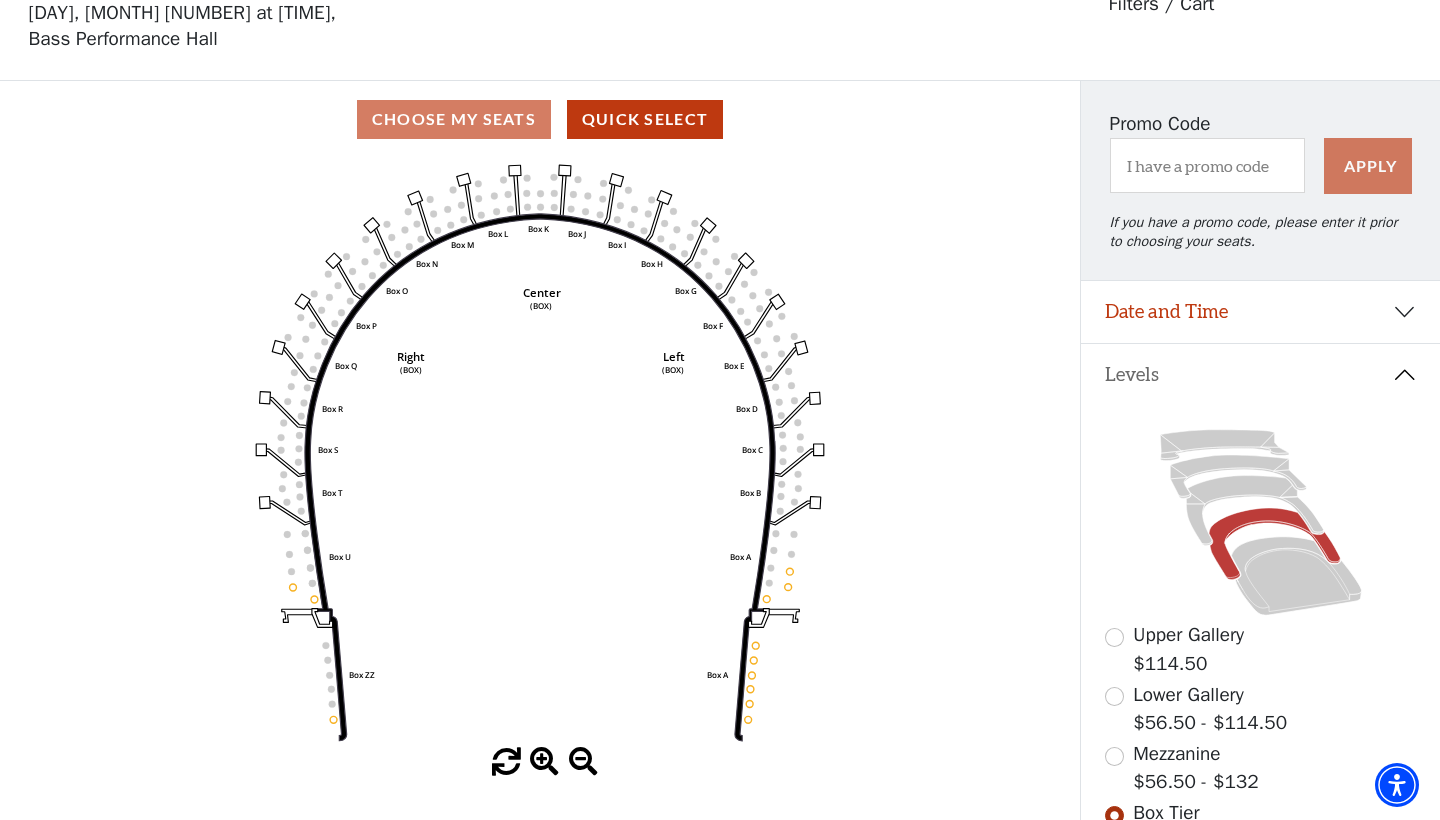click at bounding box center (1114, 696) 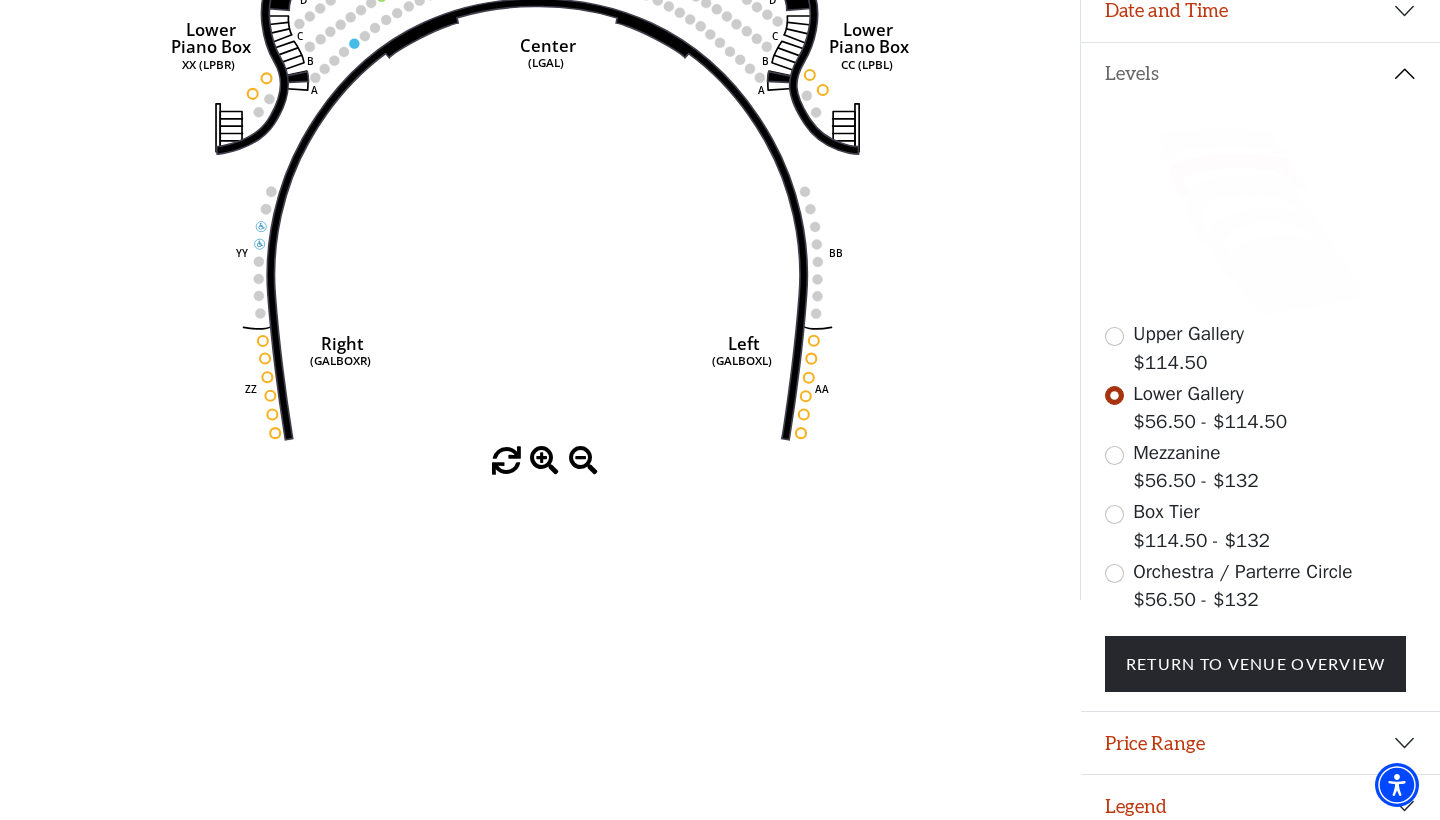 scroll, scrollTop: 393, scrollLeft: 0, axis: vertical 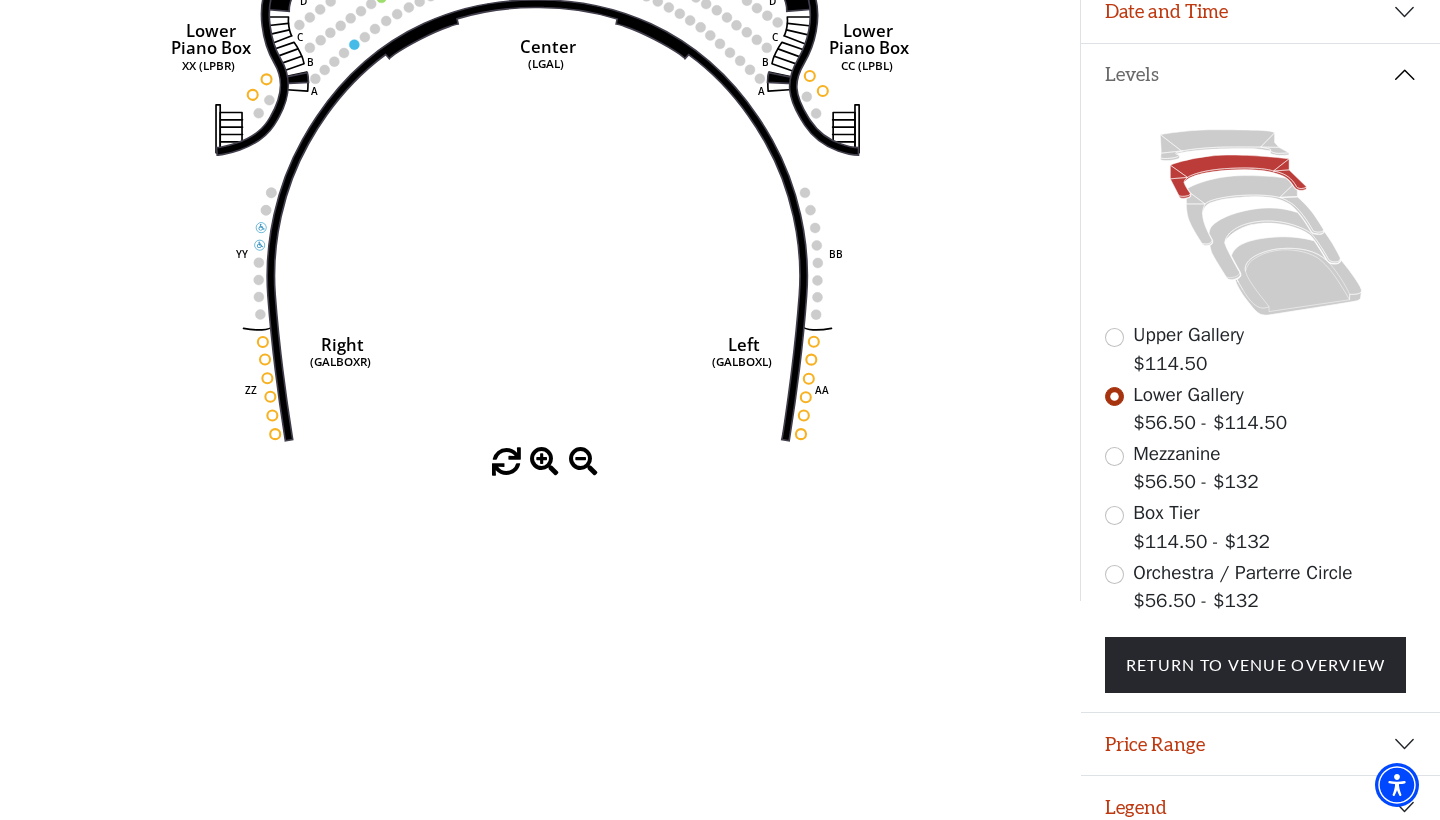 click on "Price Range" at bounding box center (1260, 744) 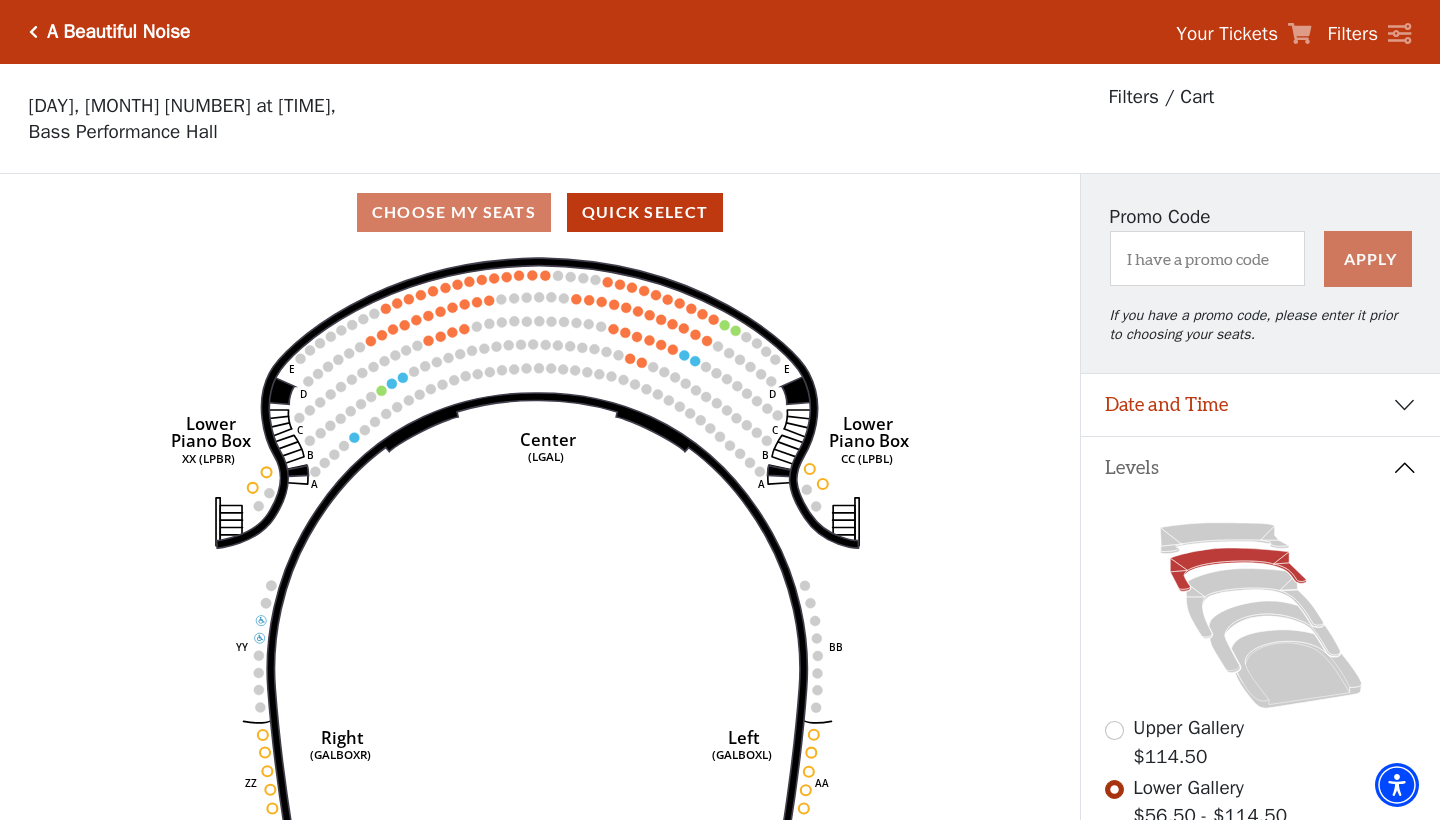 scroll, scrollTop: 0, scrollLeft: 0, axis: both 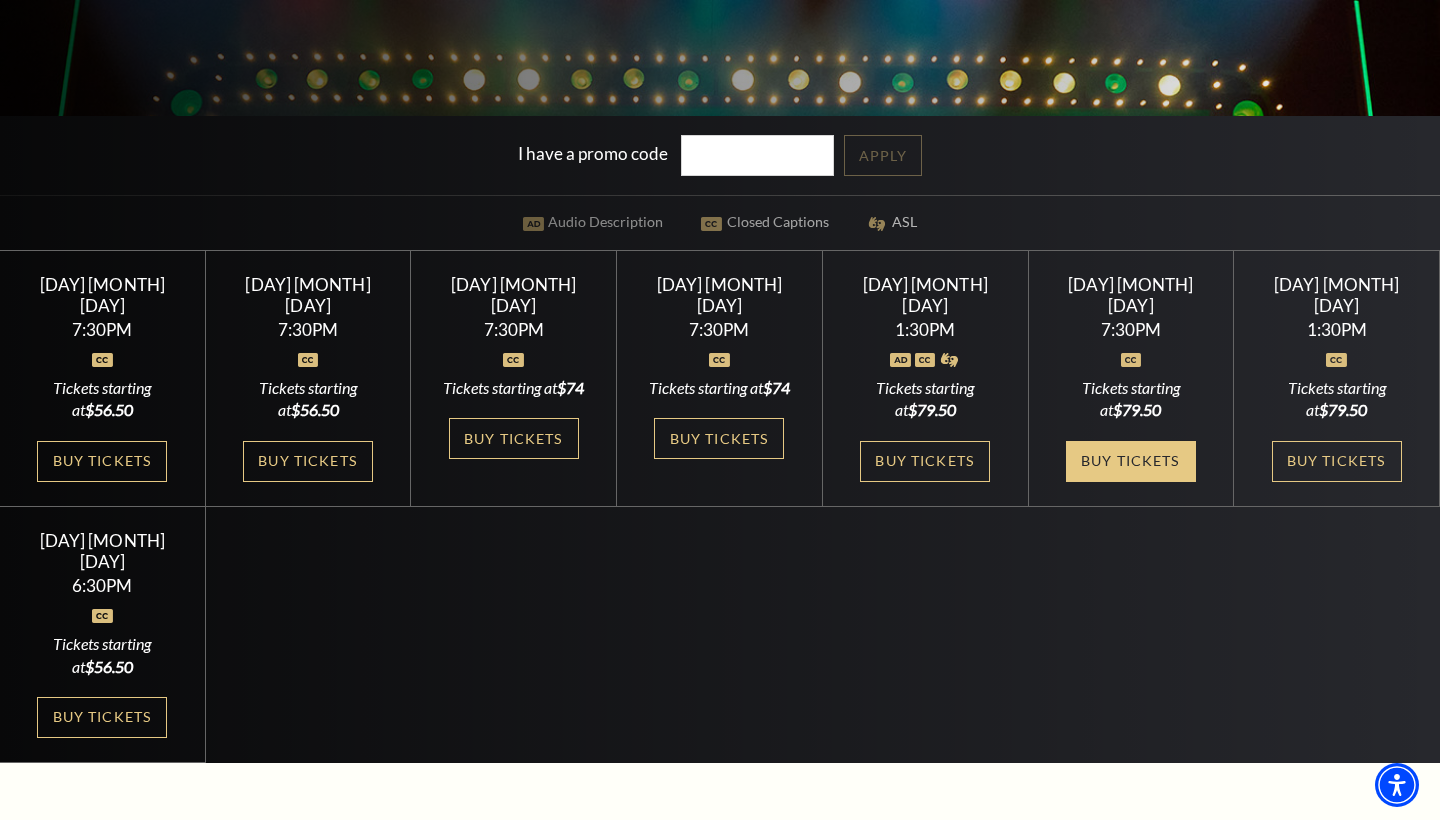 click on "Buy Tickets" at bounding box center (1131, 461) 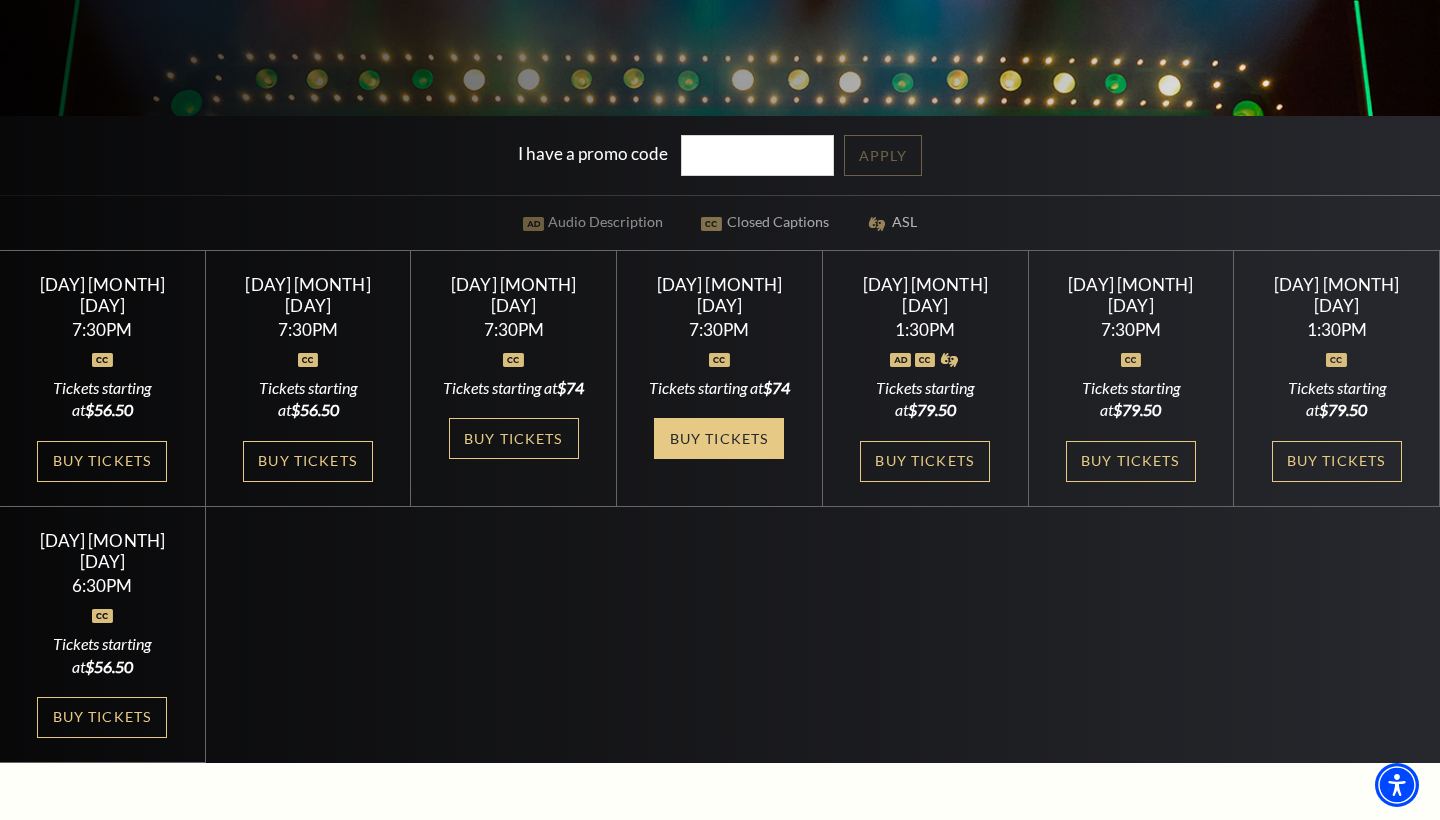 click on "Buy Tickets" at bounding box center [719, 438] 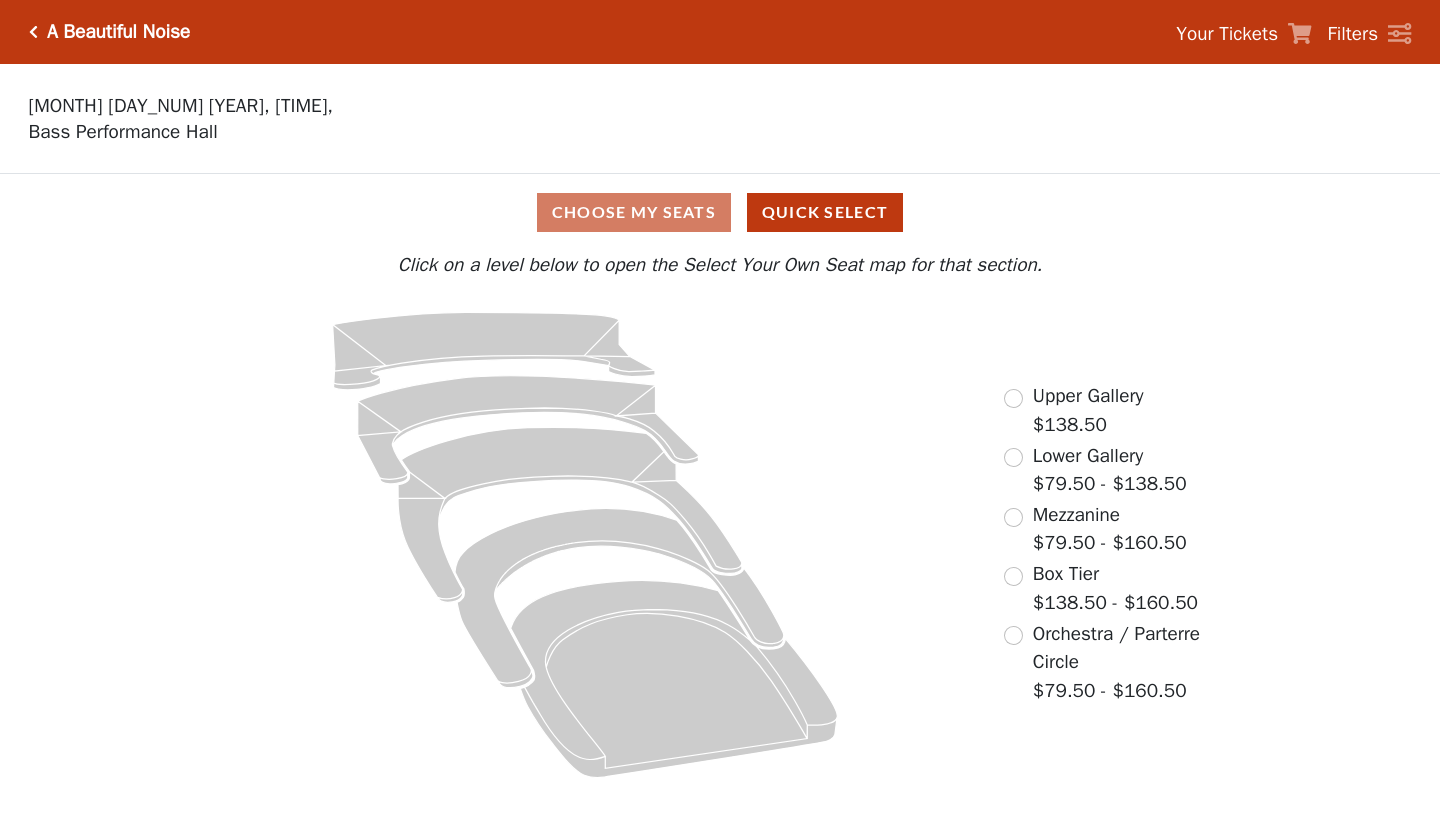scroll, scrollTop: 0, scrollLeft: 0, axis: both 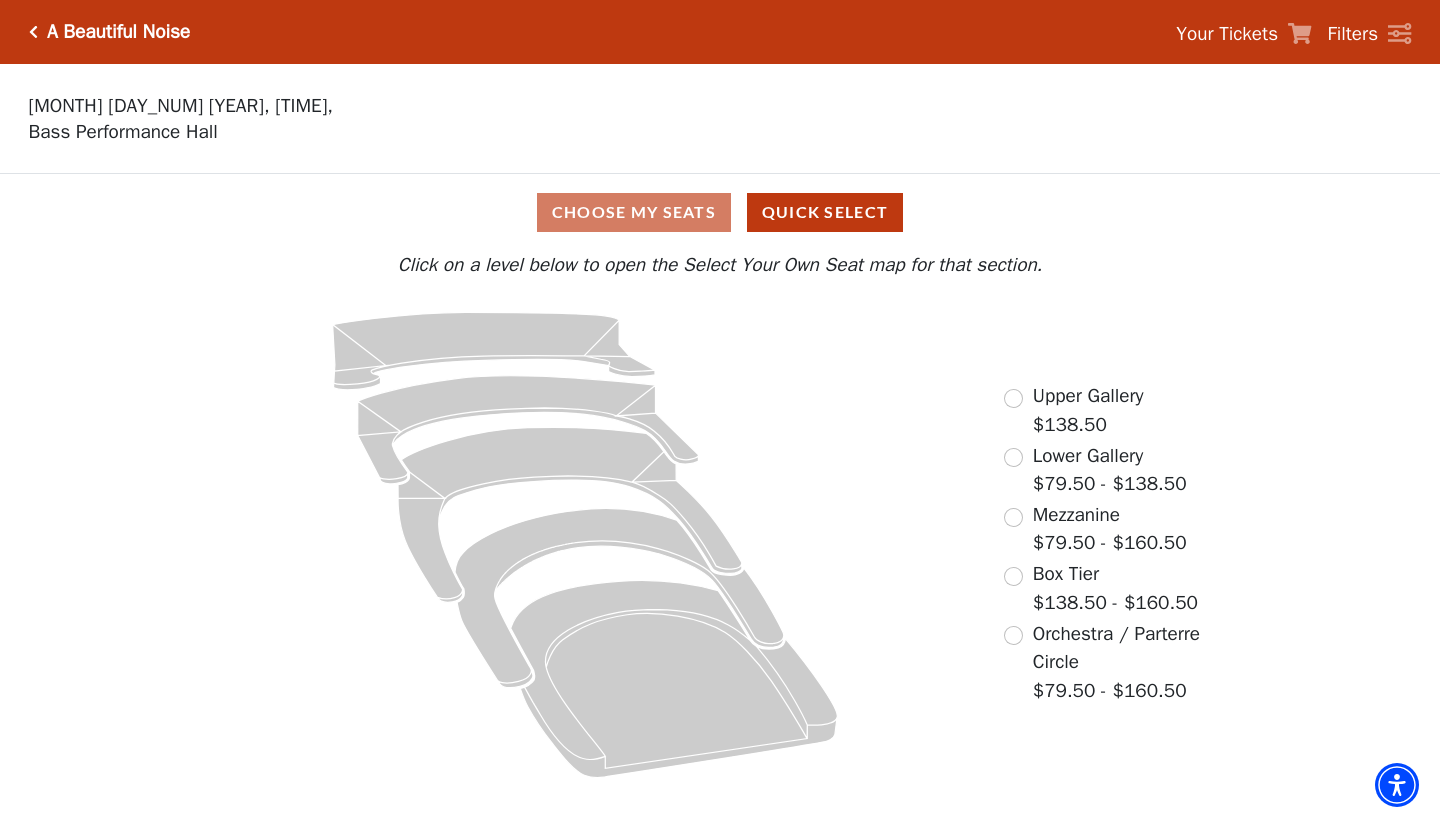 click at bounding box center [1013, 517] 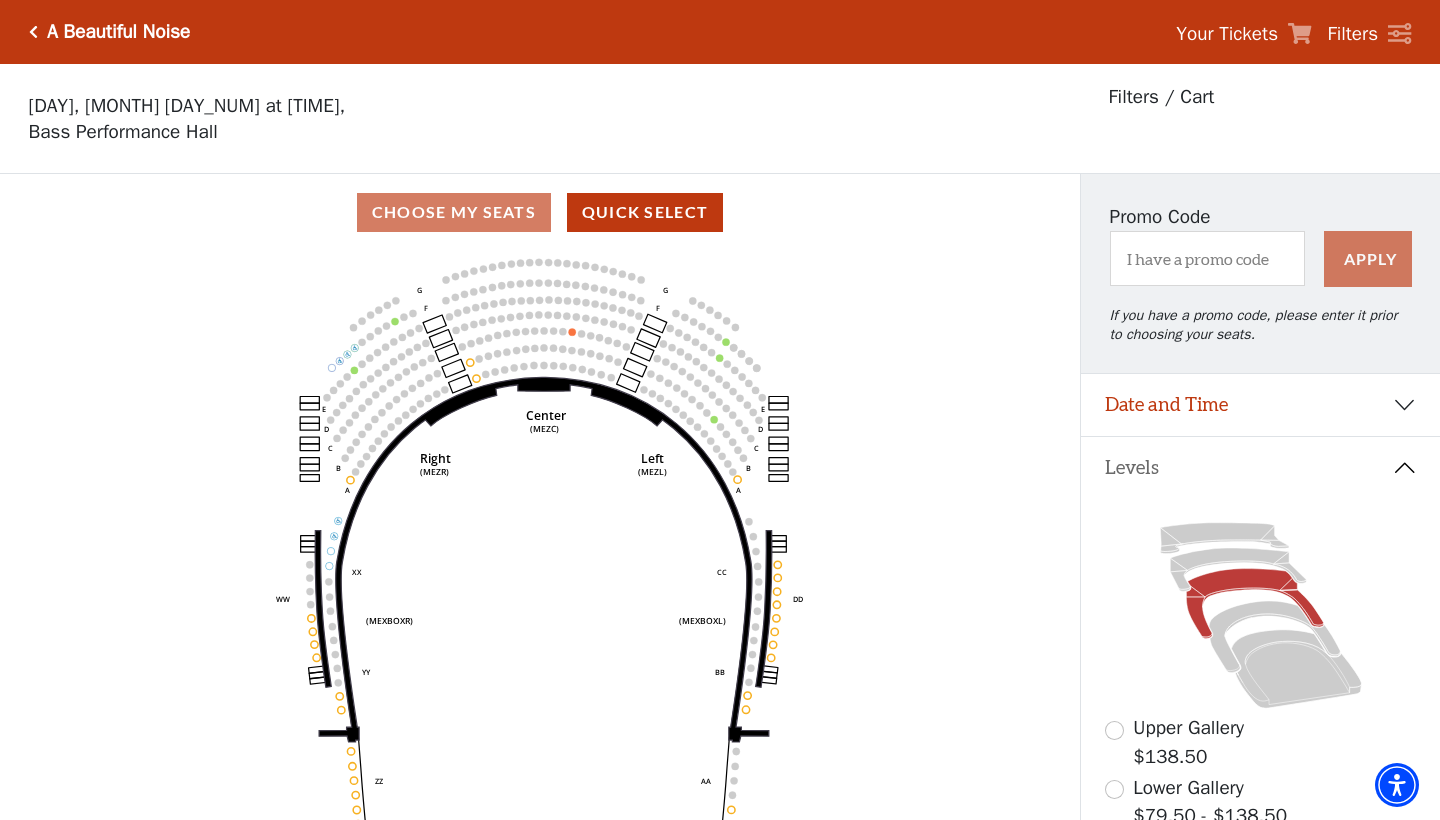 scroll, scrollTop: 93, scrollLeft: 0, axis: vertical 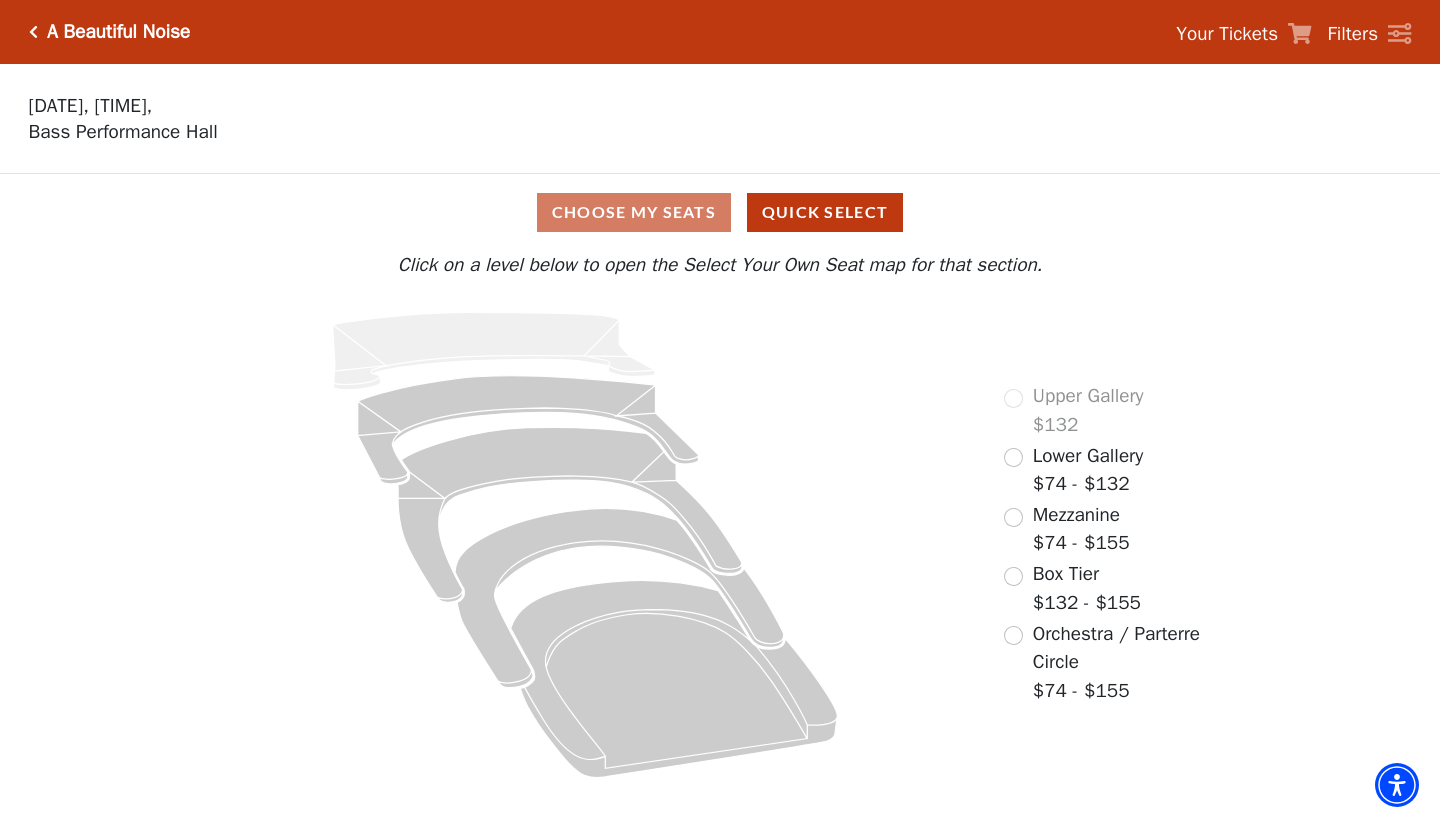 click at bounding box center (33, 32) 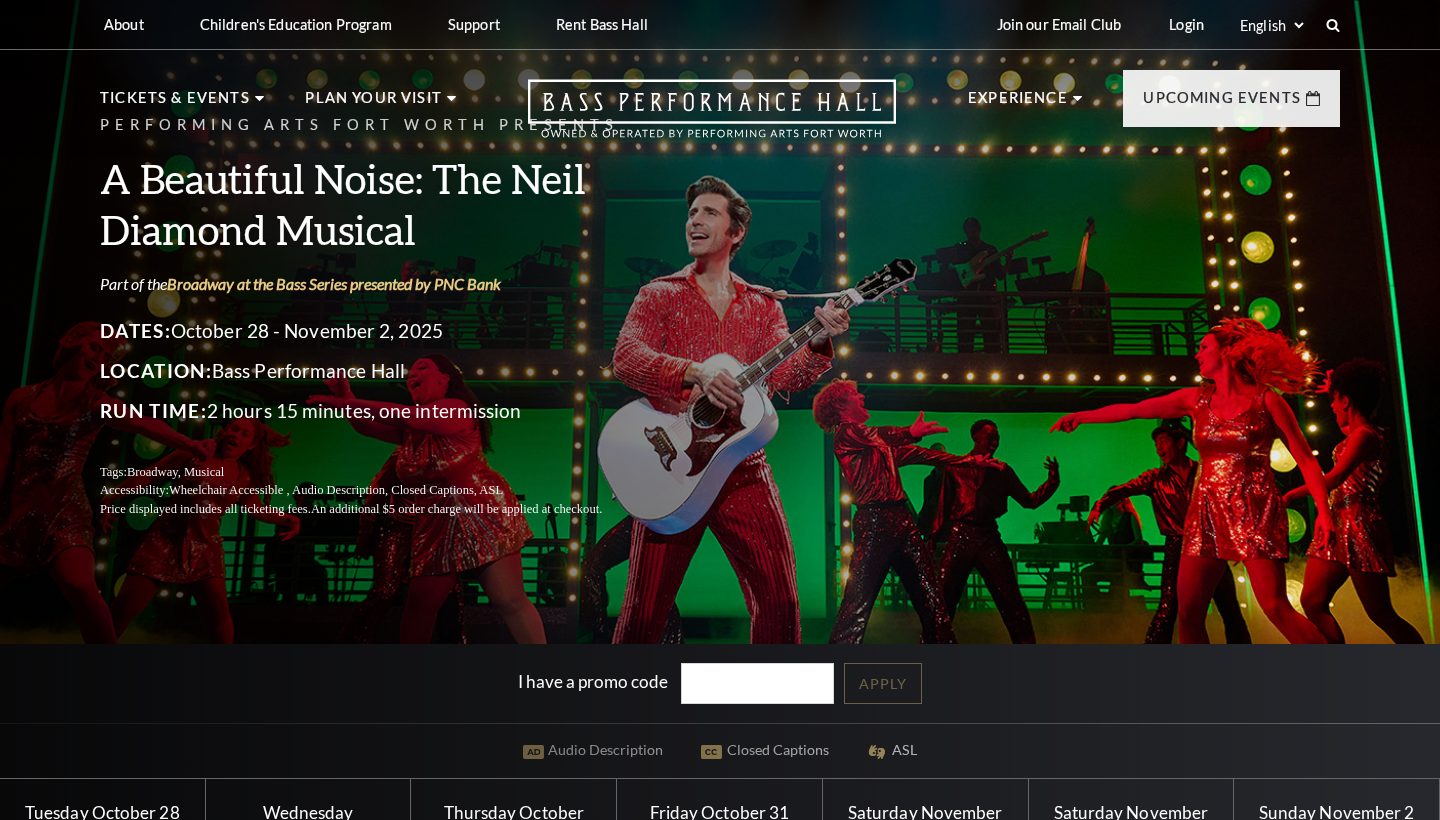 scroll, scrollTop: 0, scrollLeft: 0, axis: both 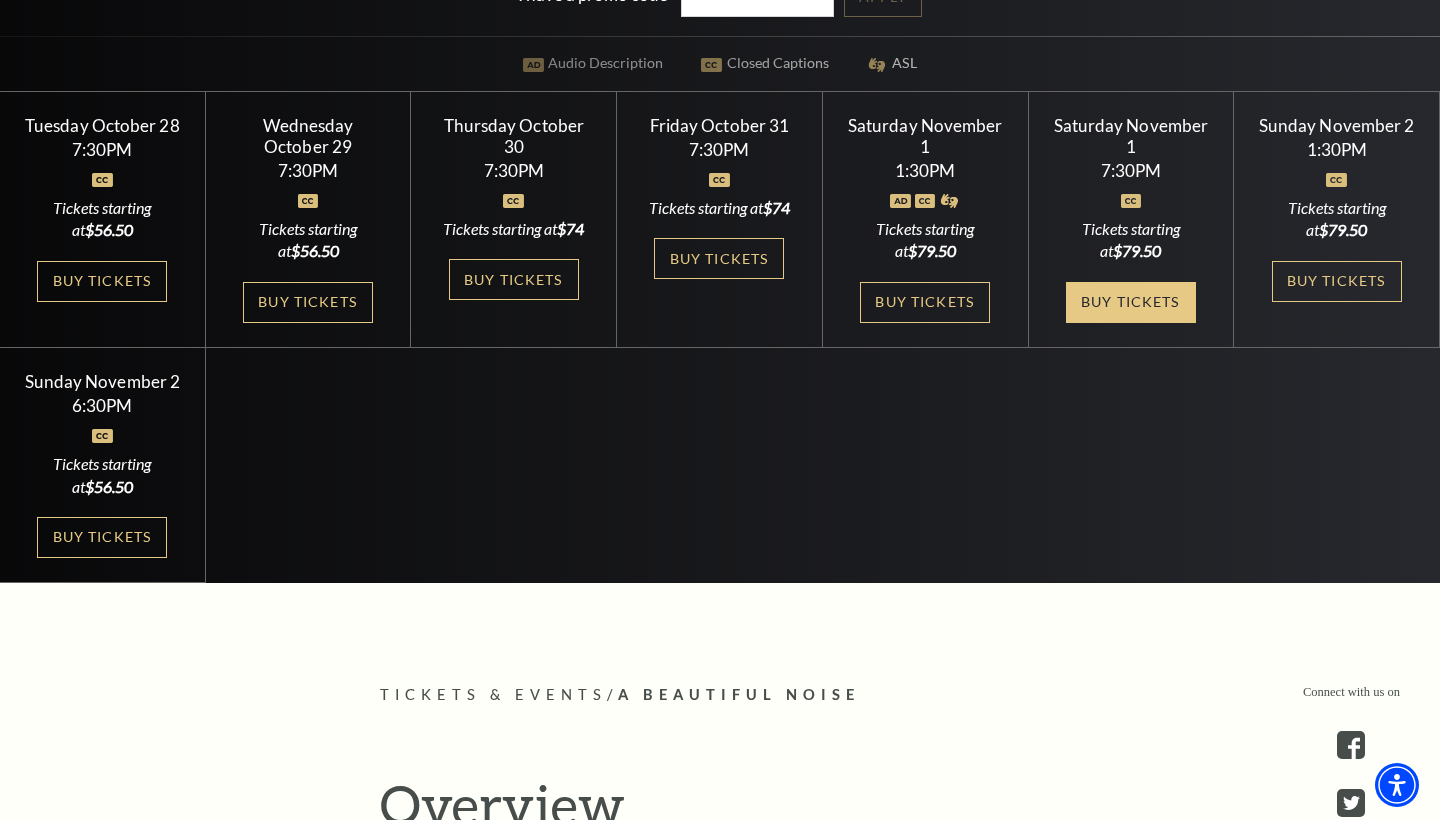 click on "Buy Tickets" at bounding box center (1131, 302) 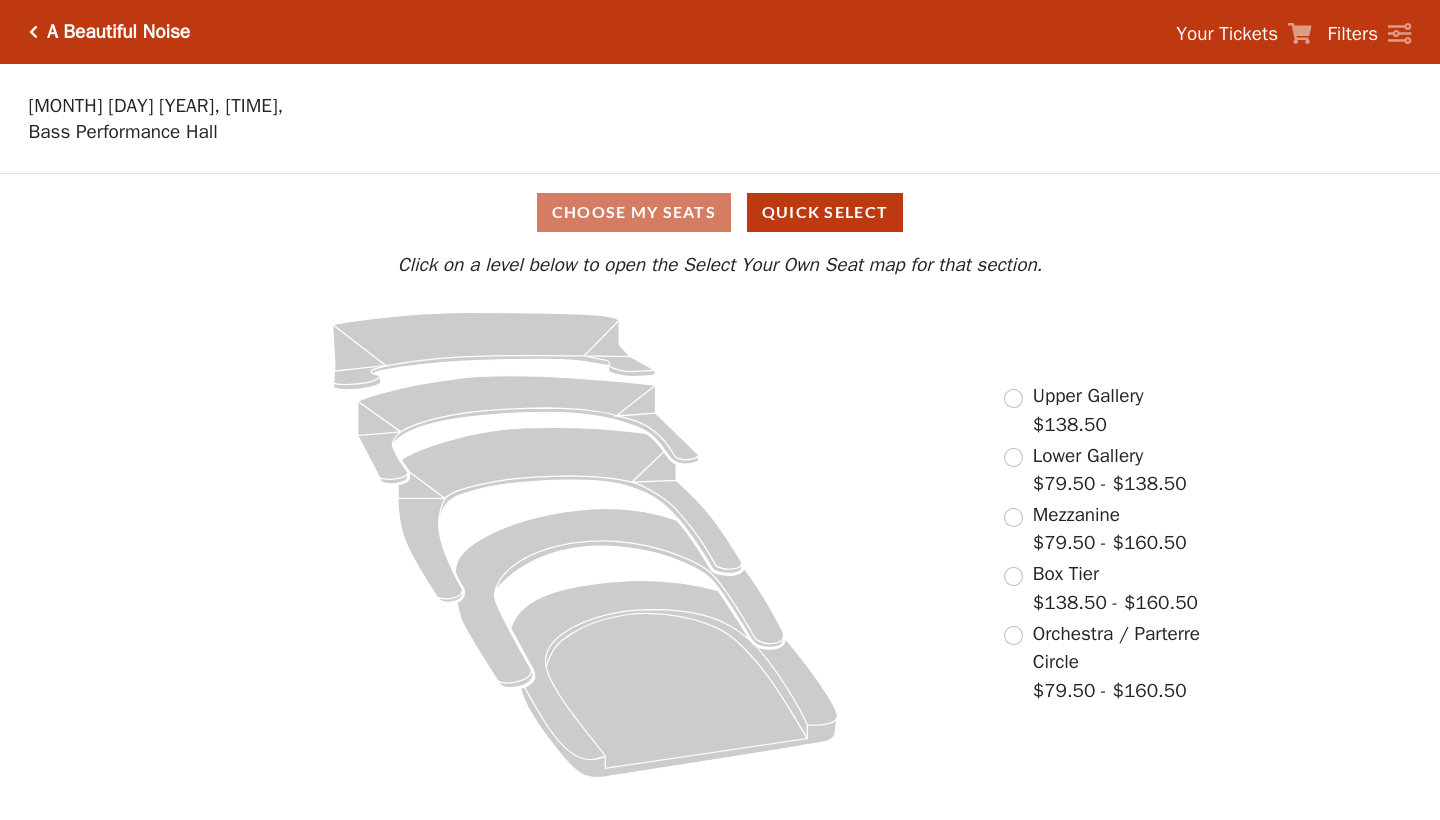 scroll, scrollTop: 0, scrollLeft: 0, axis: both 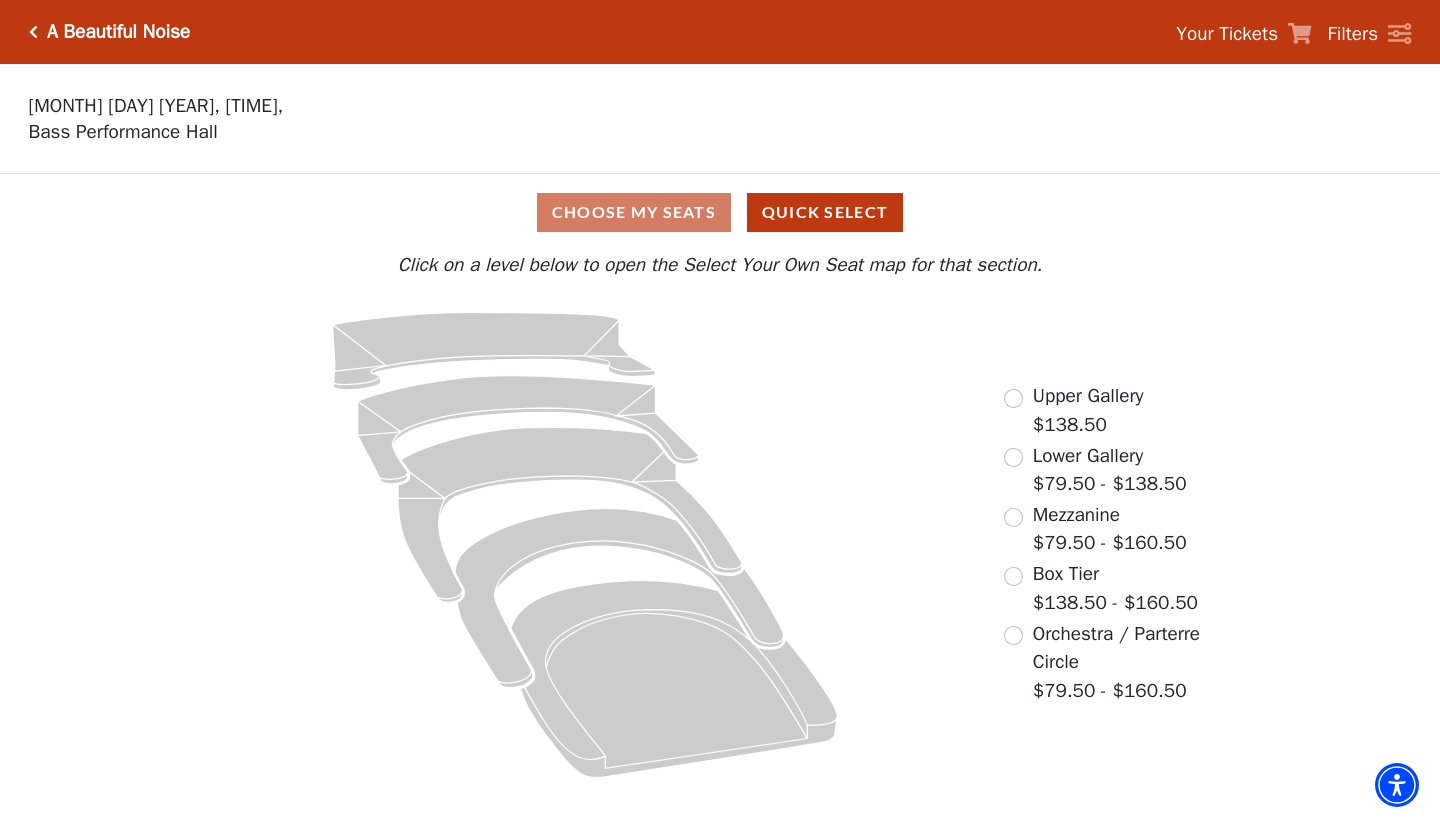 click at bounding box center (1013, 457) 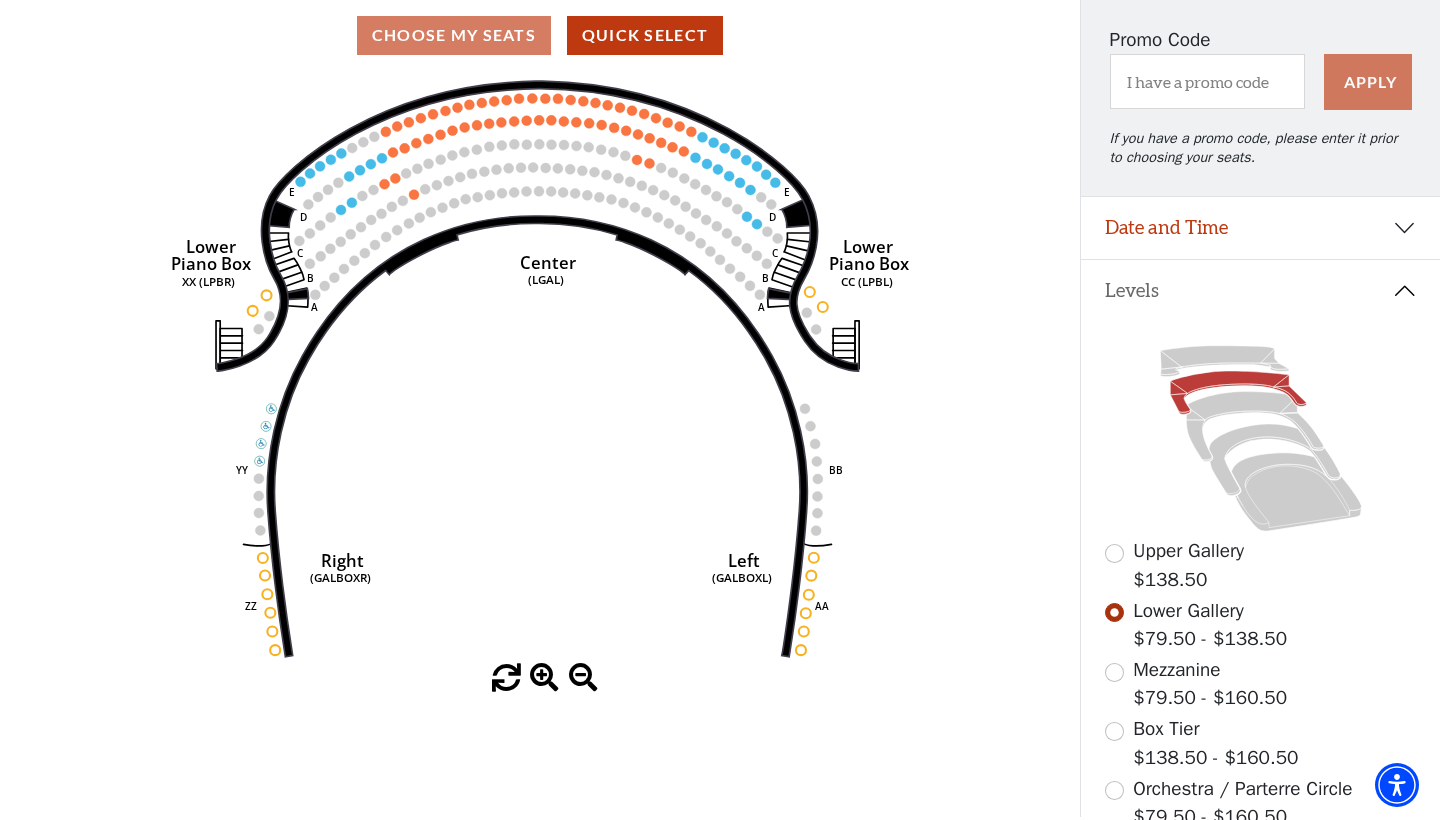 scroll, scrollTop: 178, scrollLeft: 0, axis: vertical 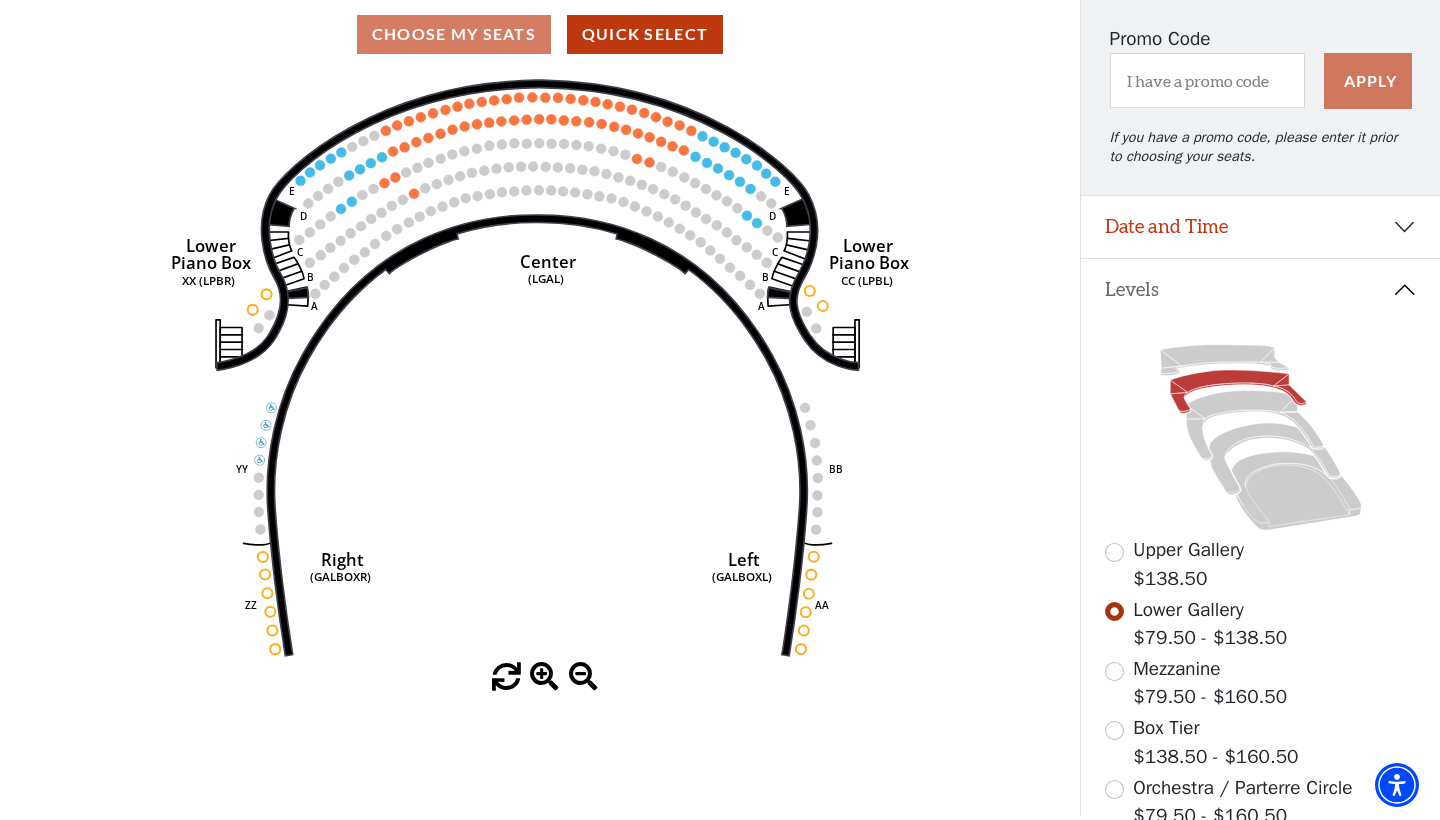 click at bounding box center [1114, 671] 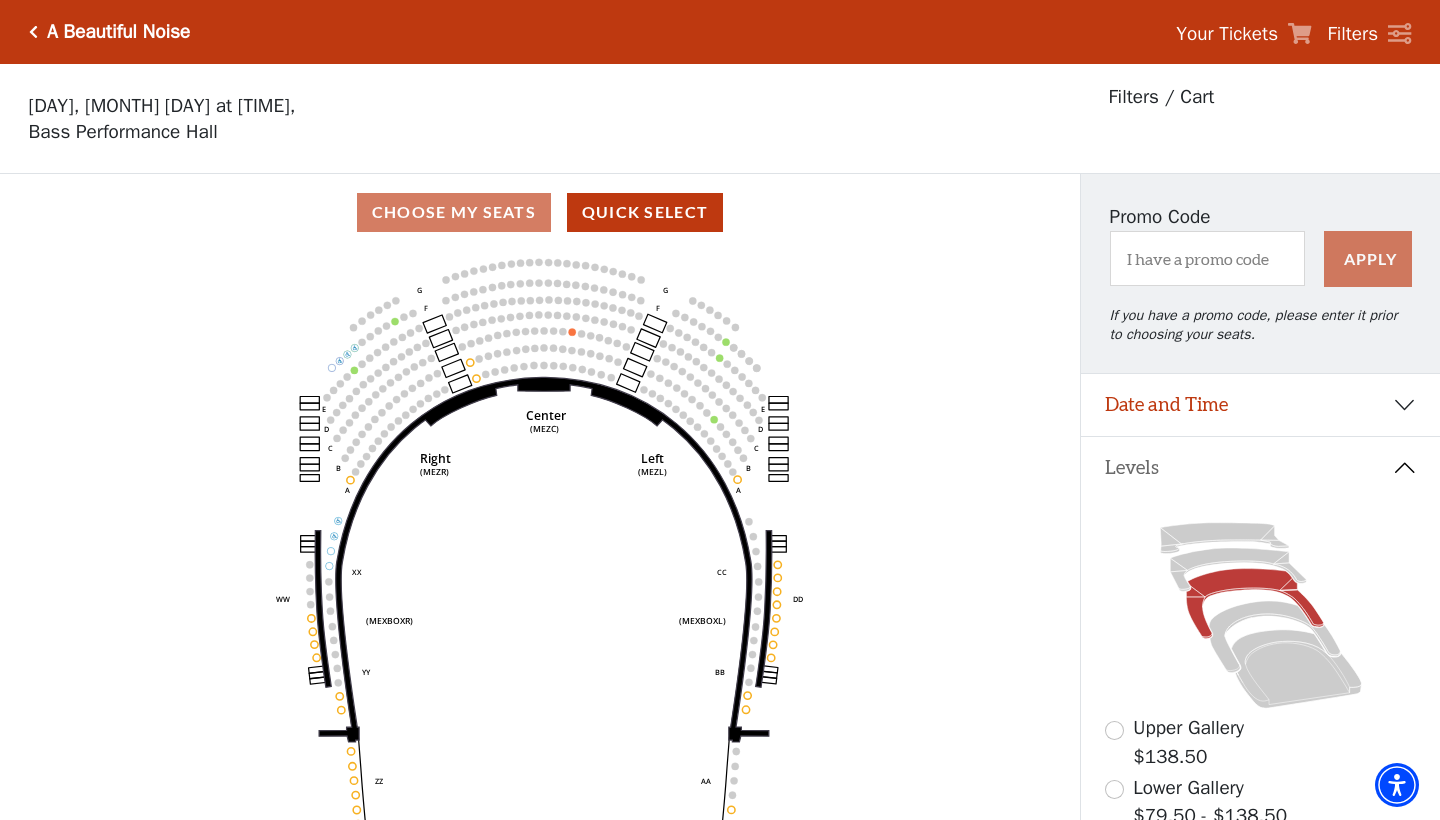 scroll, scrollTop: 93, scrollLeft: 0, axis: vertical 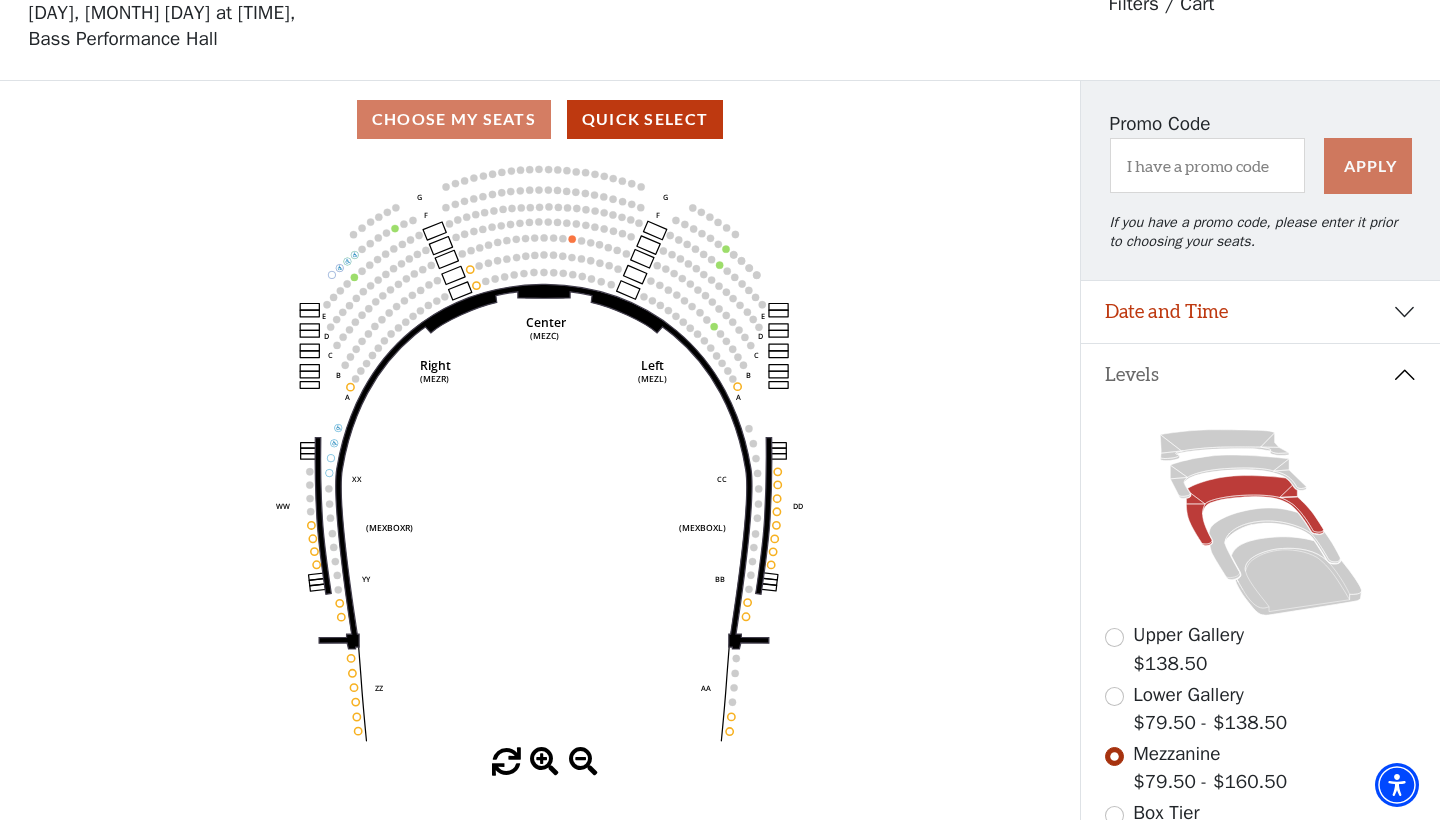 click at bounding box center [1114, 696] 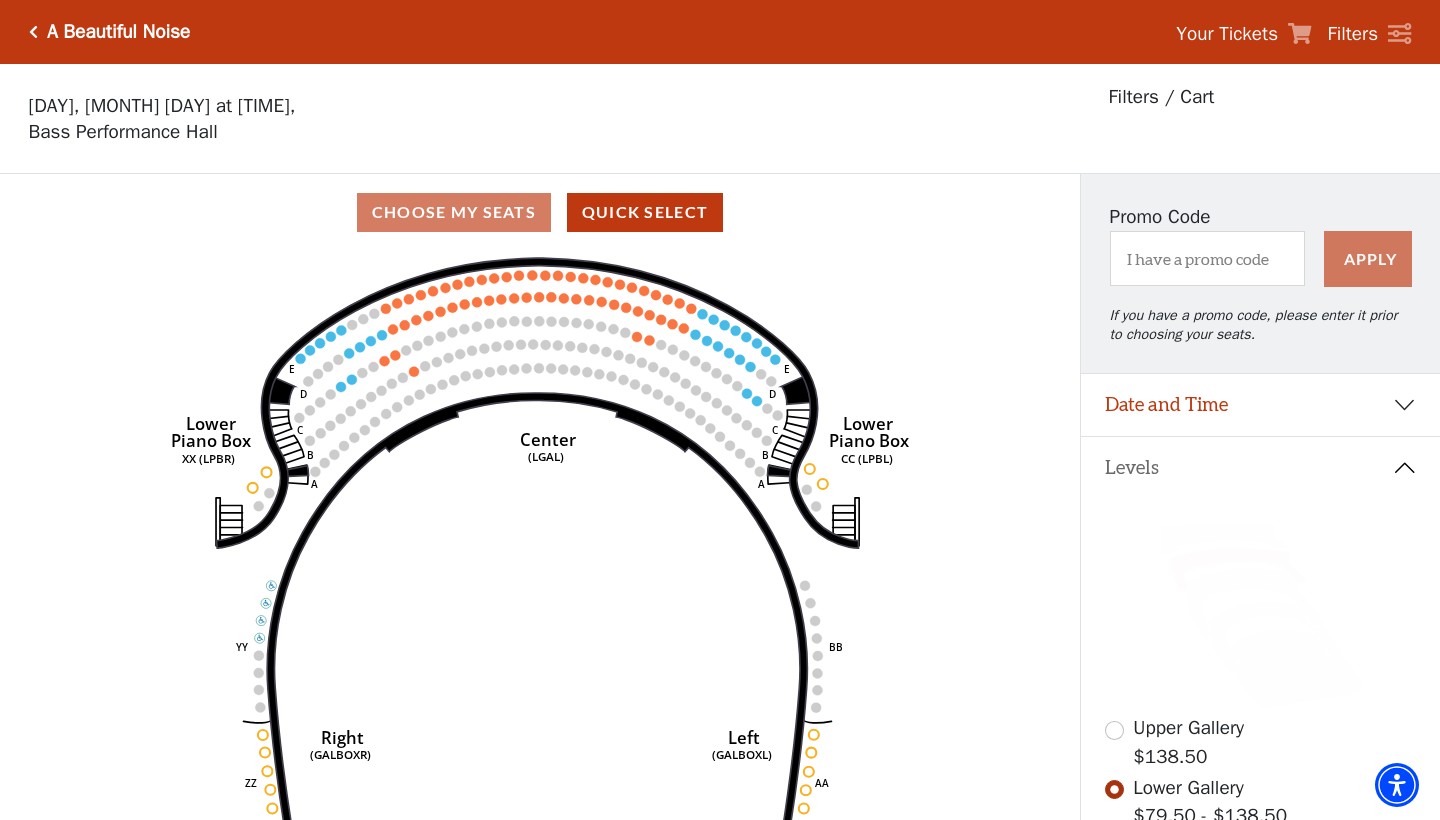 scroll, scrollTop: 0, scrollLeft: 0, axis: both 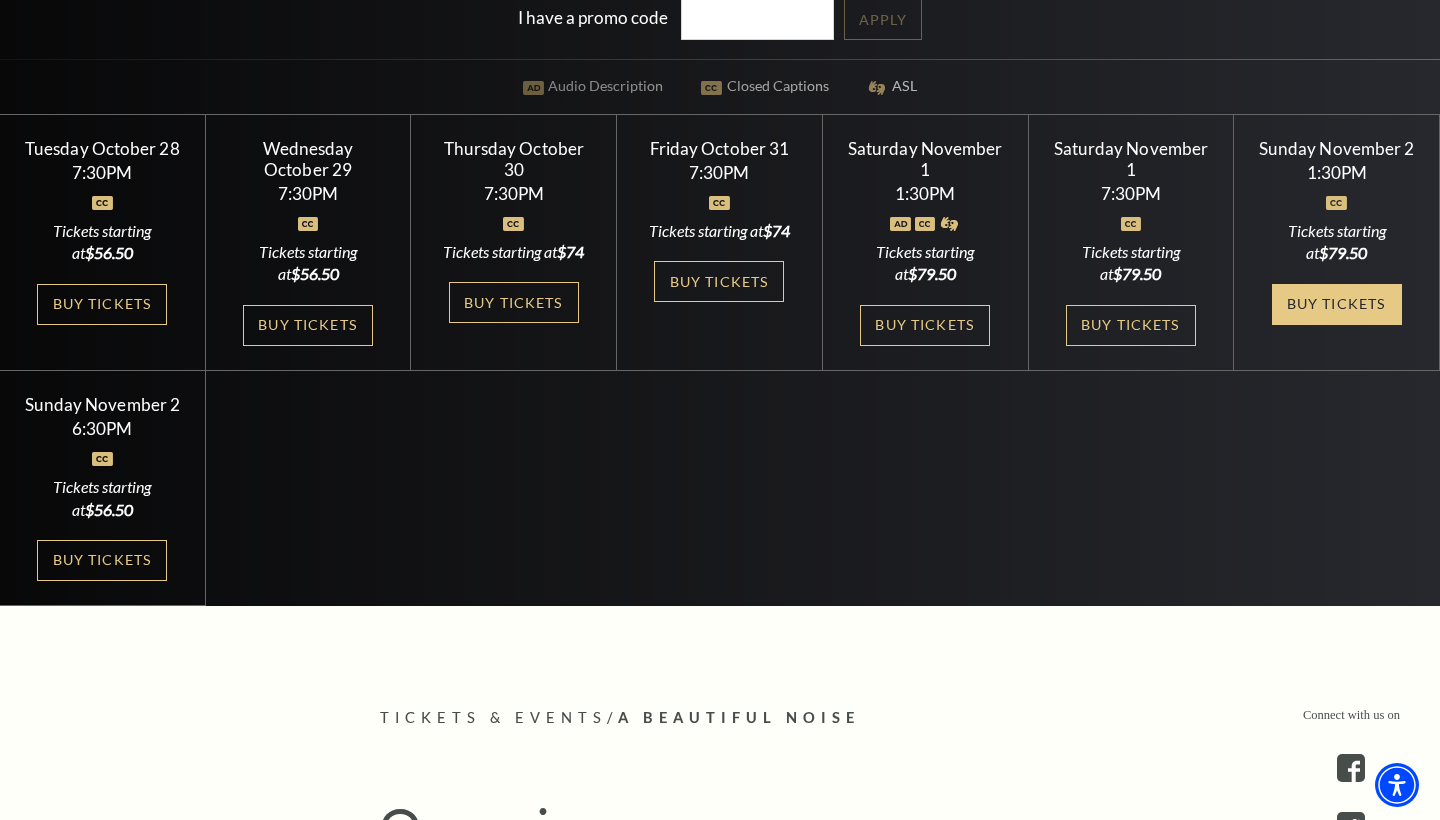 click on "Buy Tickets" at bounding box center [1337, 304] 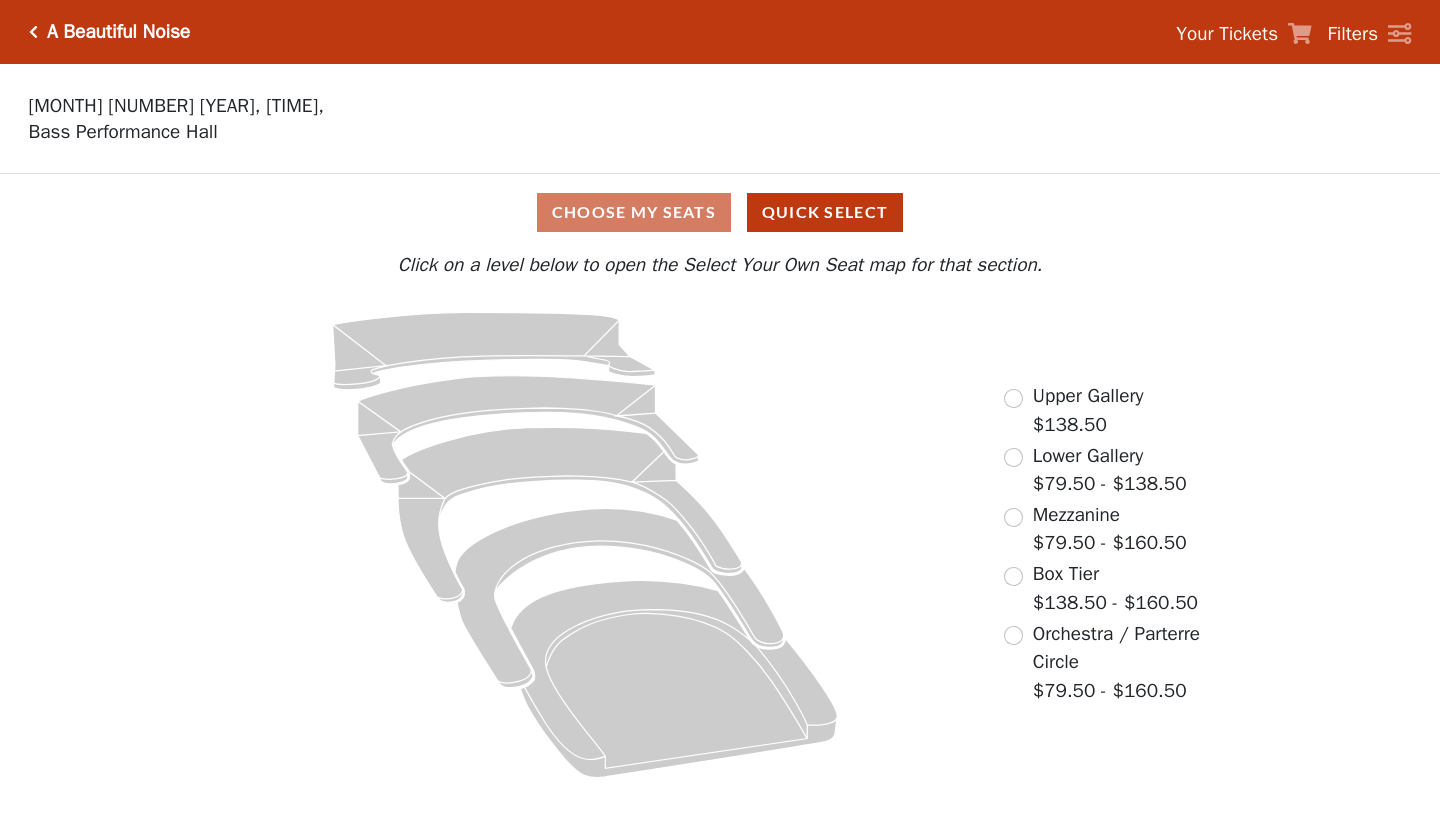 scroll, scrollTop: 0, scrollLeft: 0, axis: both 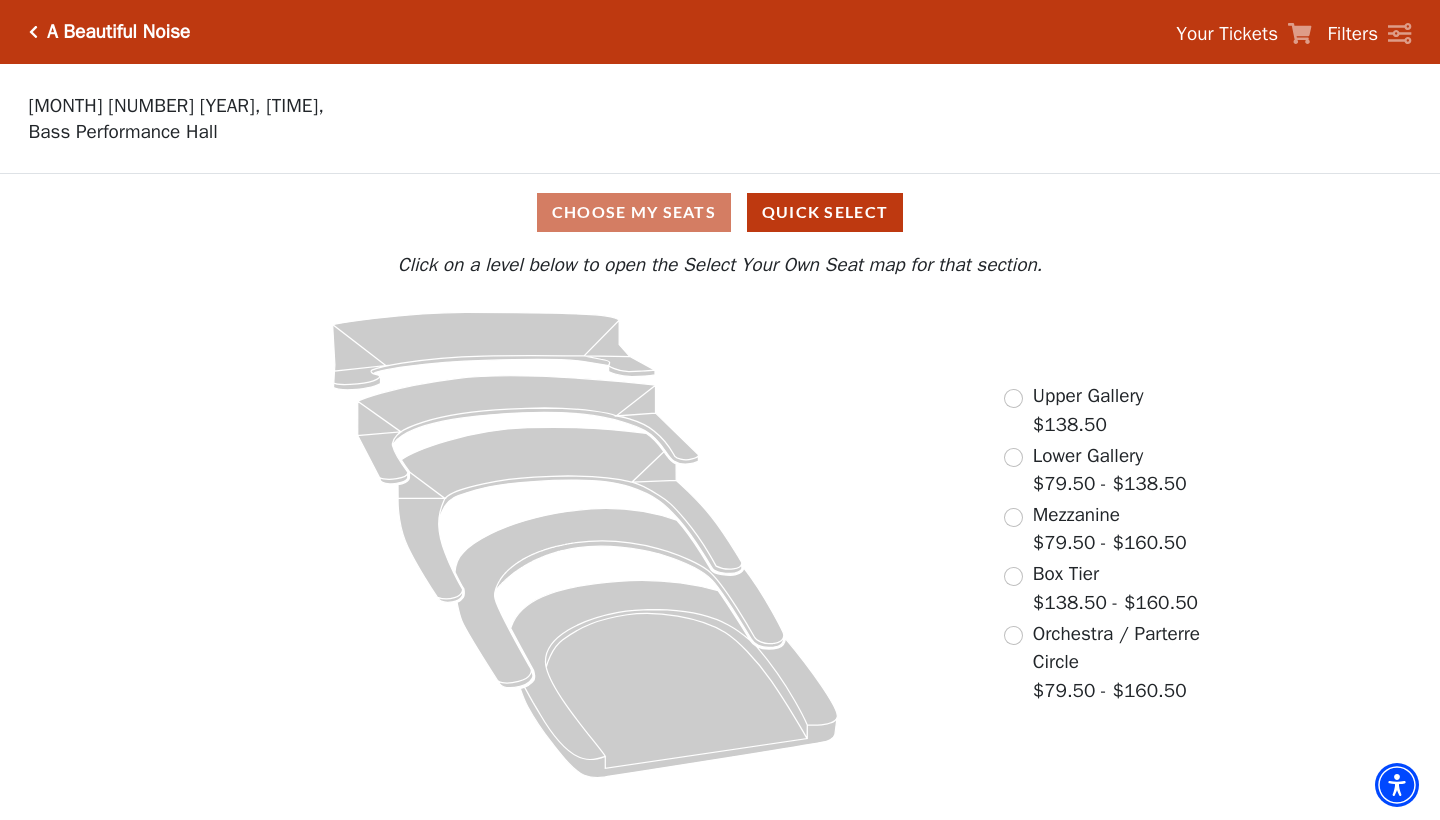 click on "Lower Gallery $79.50 - $138.50" at bounding box center (1095, 470) 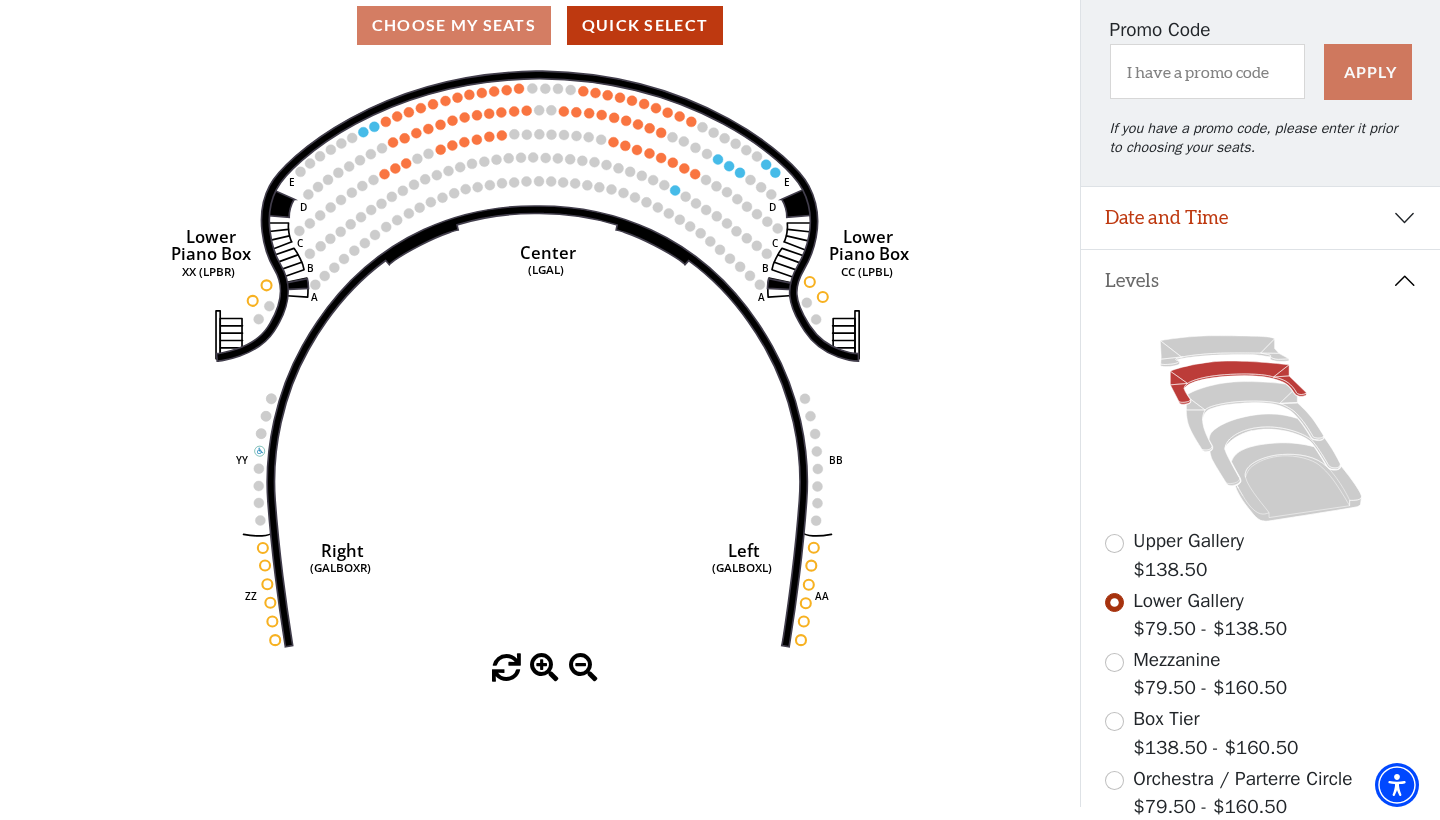 scroll, scrollTop: 188, scrollLeft: 0, axis: vertical 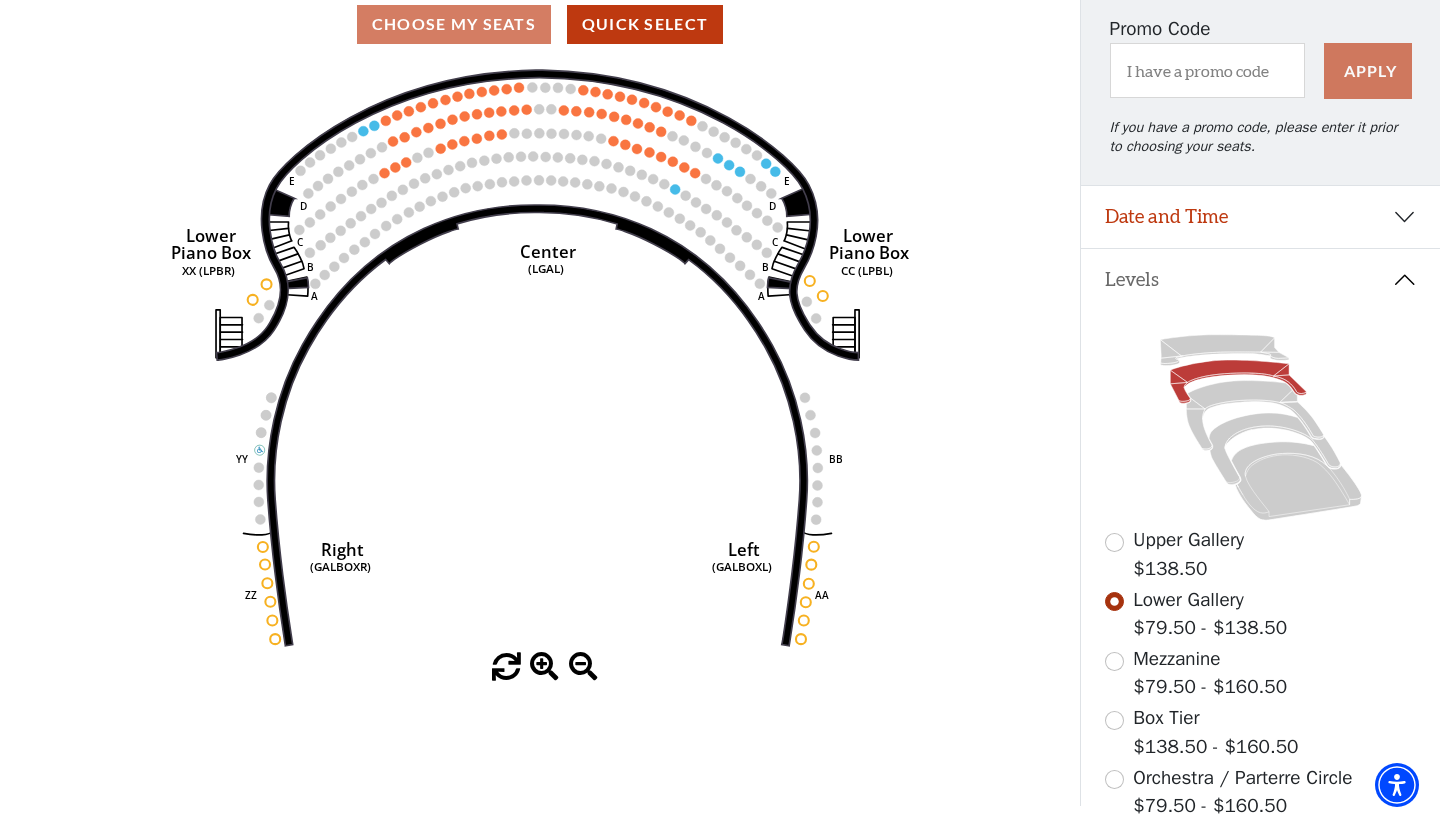 click at bounding box center (1114, 661) 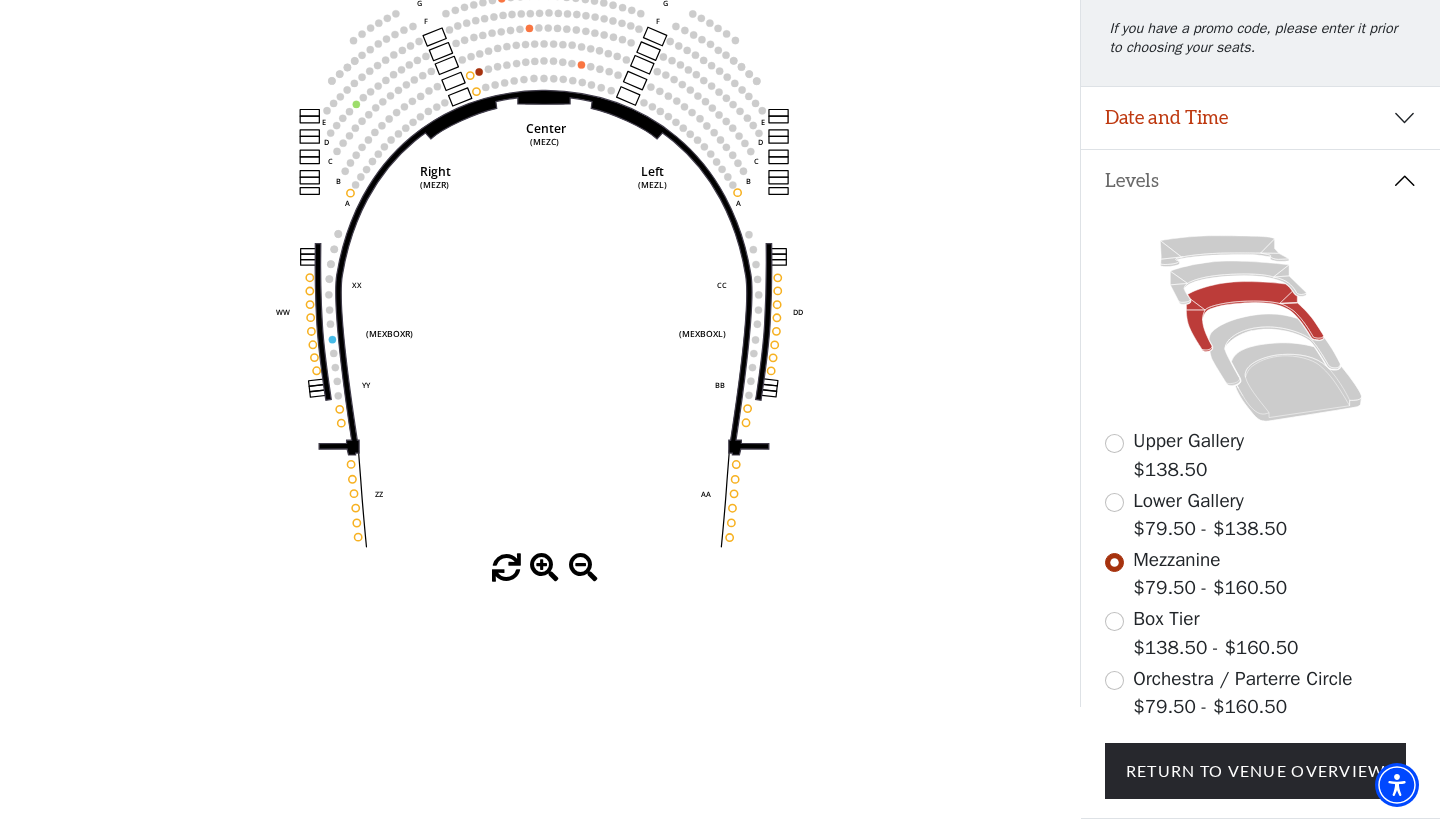 scroll, scrollTop: 295, scrollLeft: 0, axis: vertical 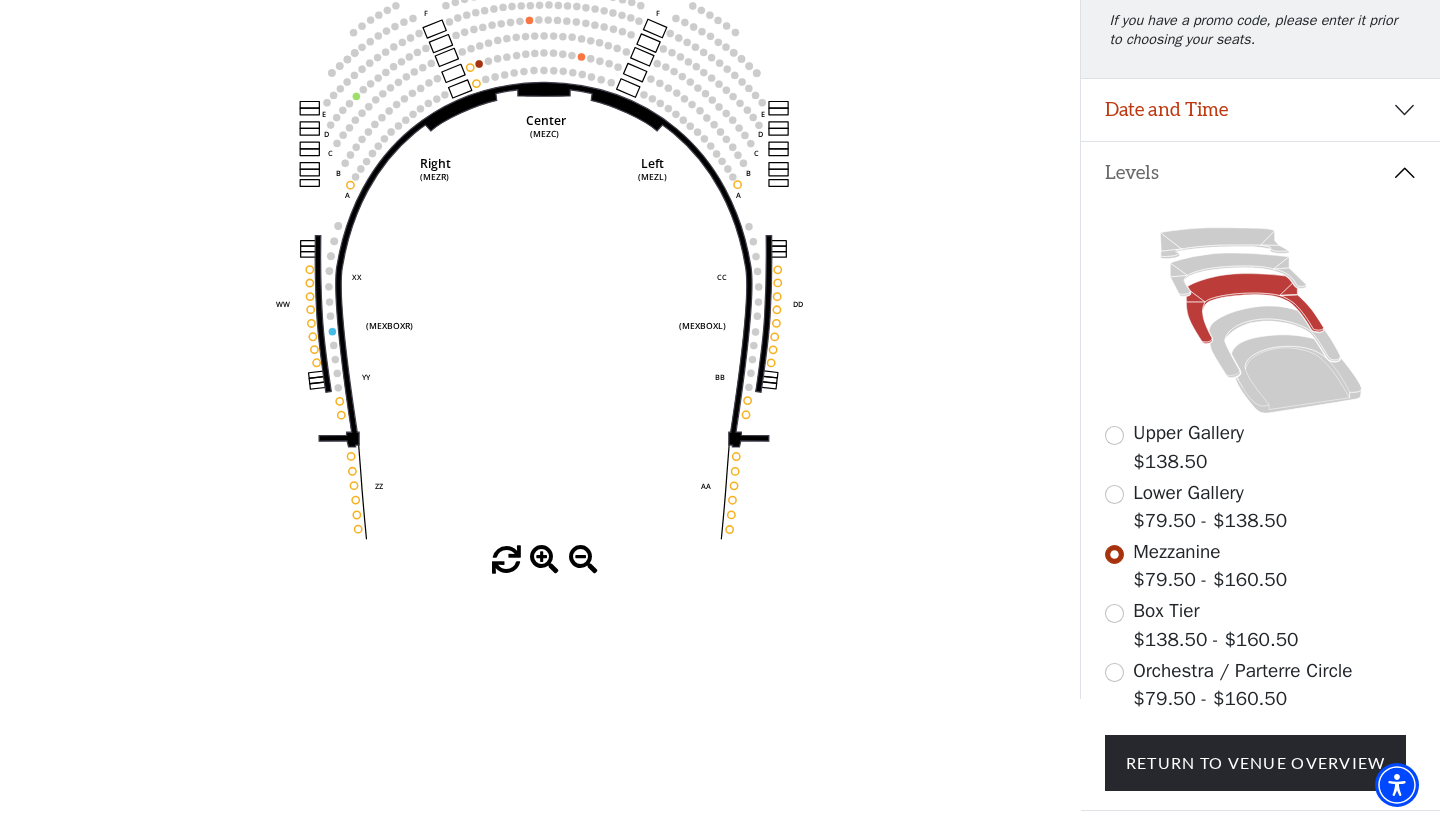 click at bounding box center (1114, 672) 